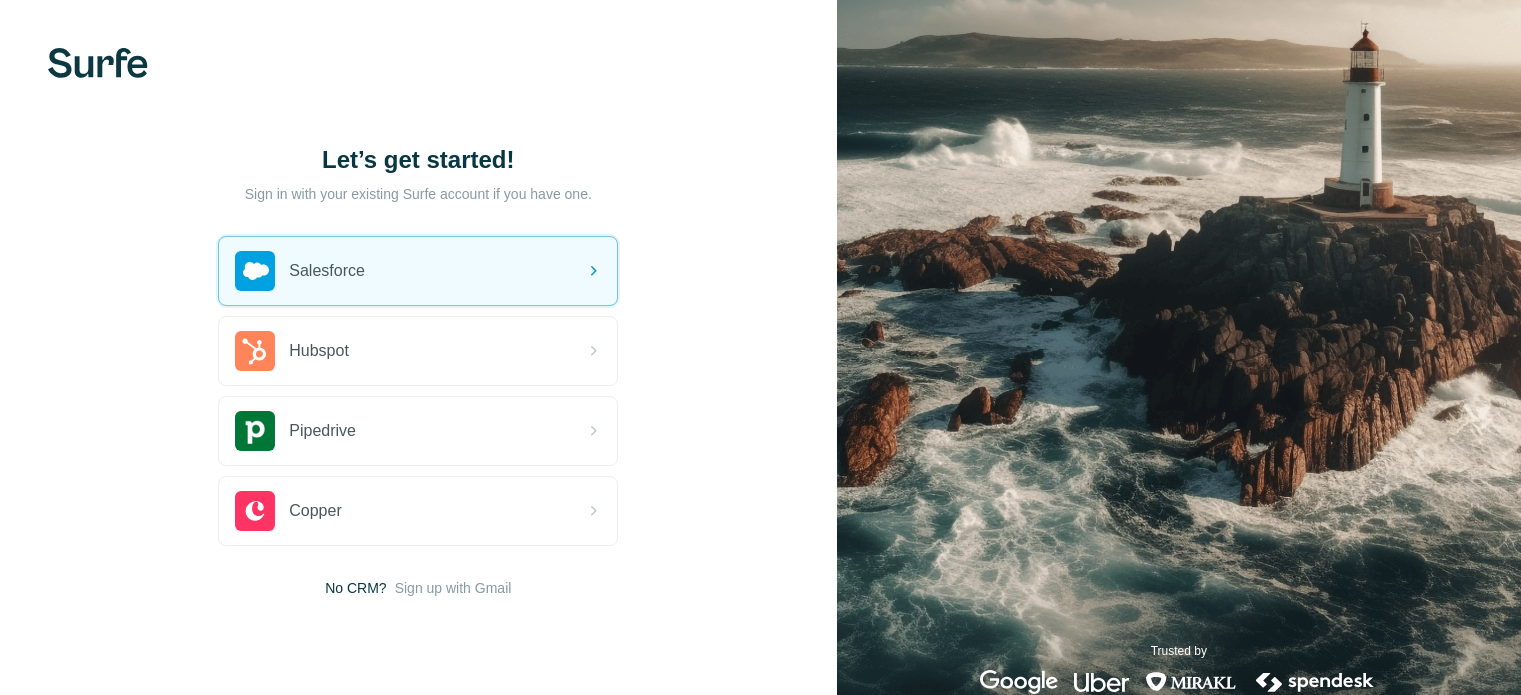 scroll, scrollTop: 0, scrollLeft: 0, axis: both 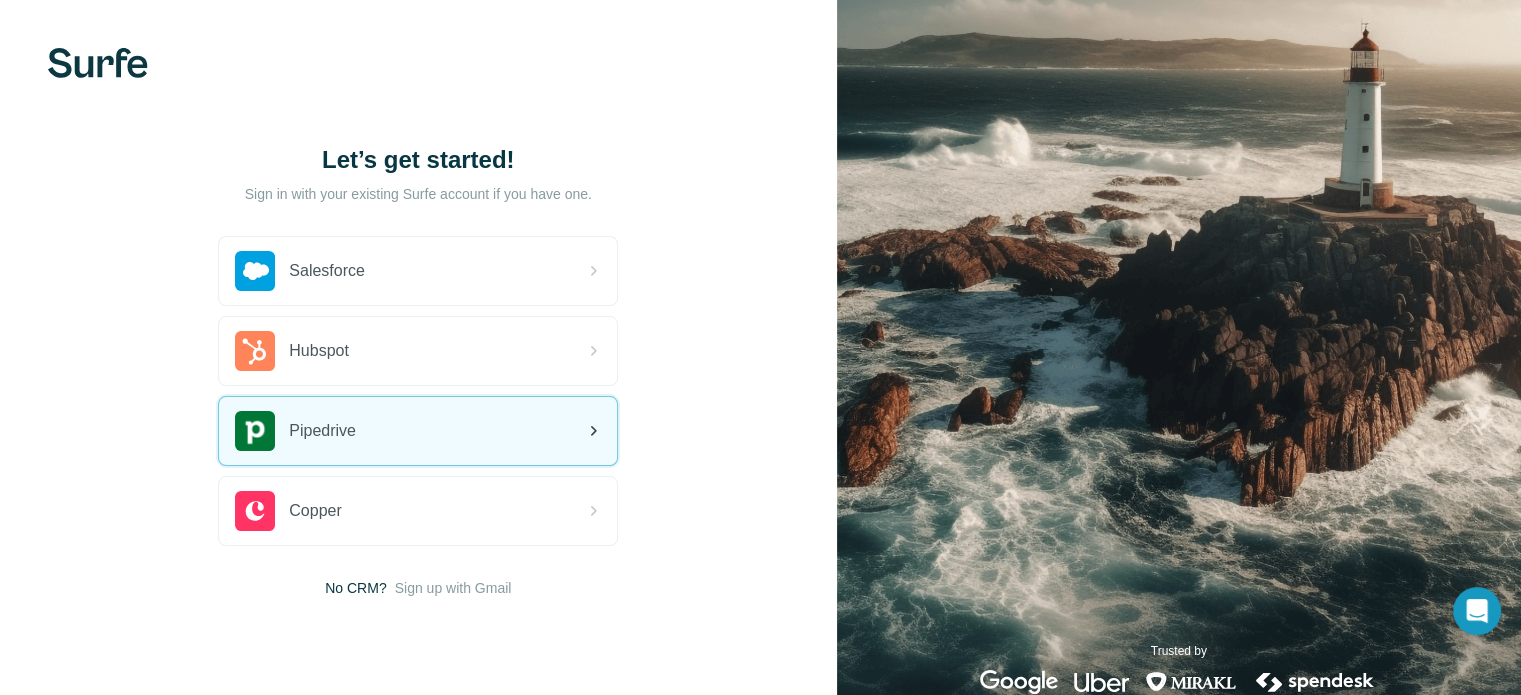 click on "Pipedrive" at bounding box center [322, 431] 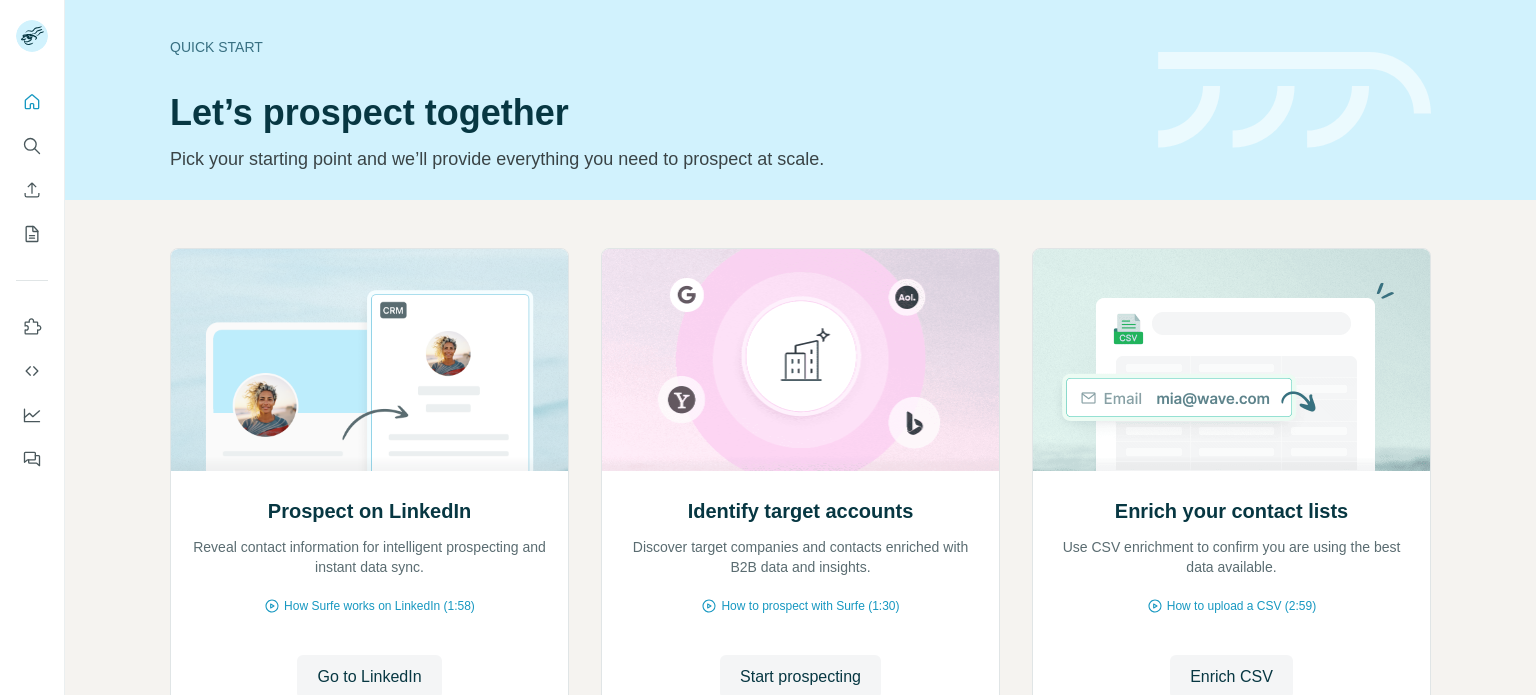 scroll, scrollTop: 0, scrollLeft: 0, axis: both 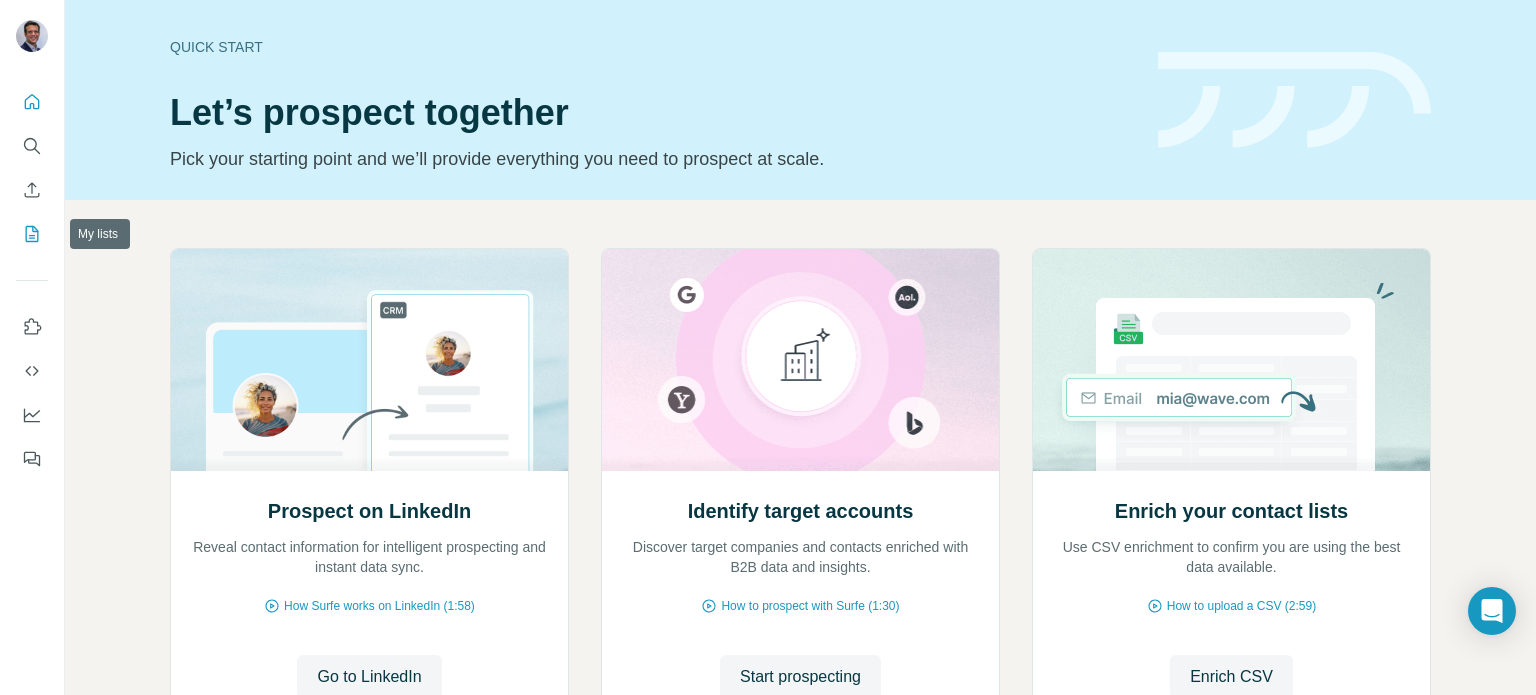 click 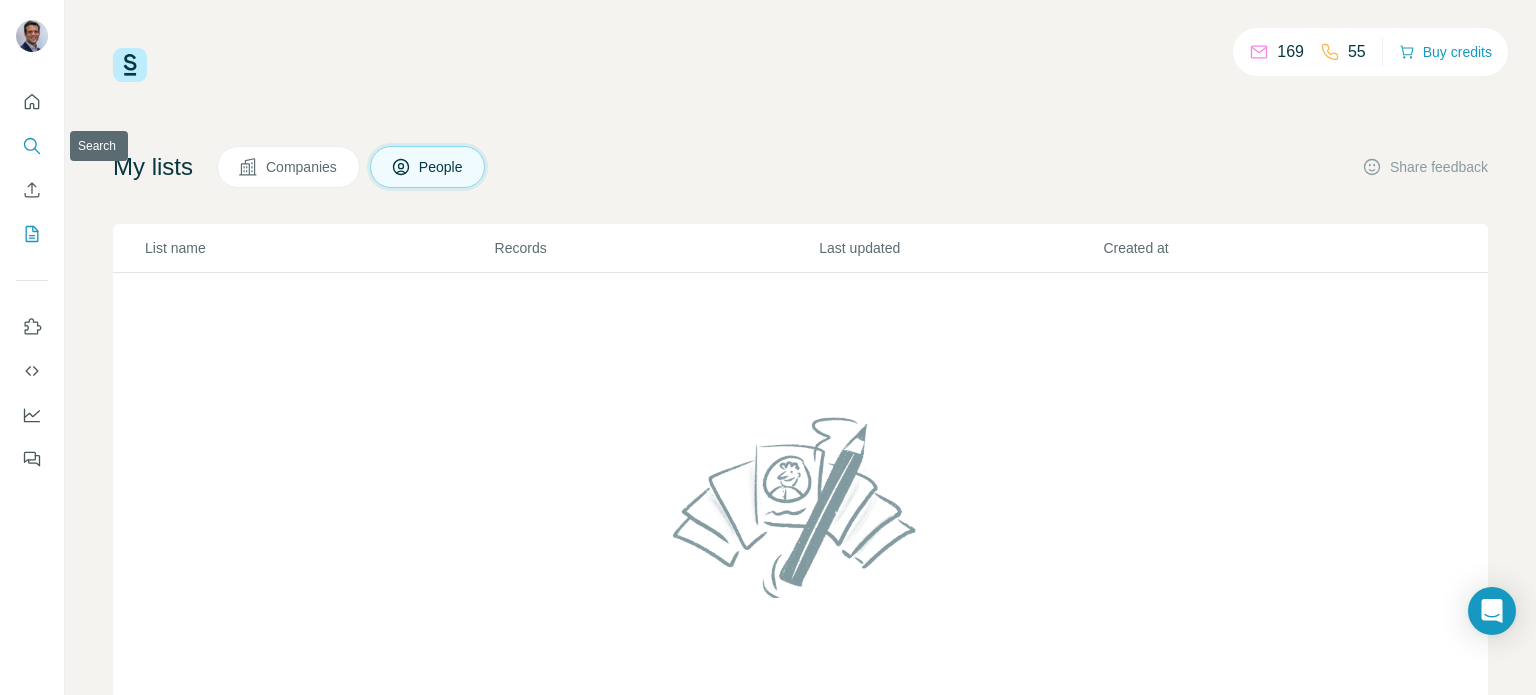 click 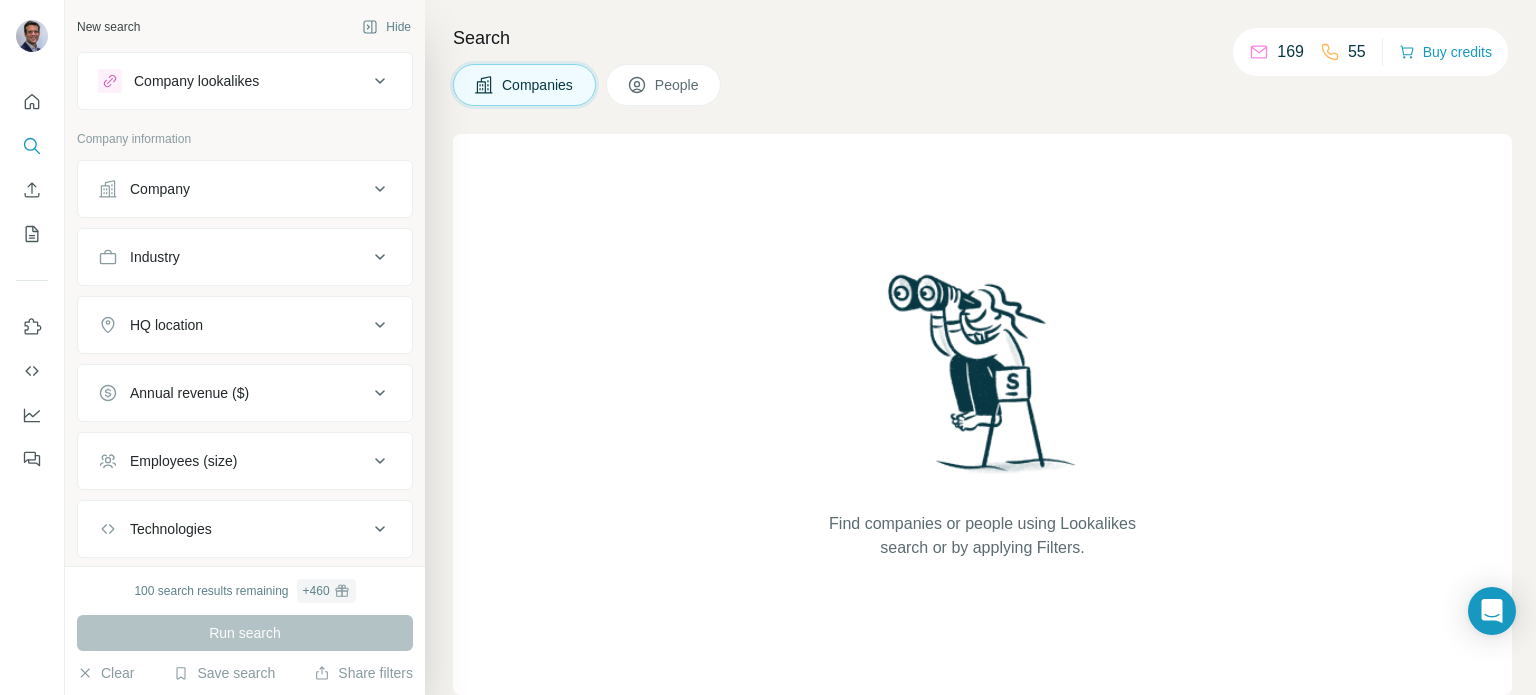 click on "169" at bounding box center (1290, 52) 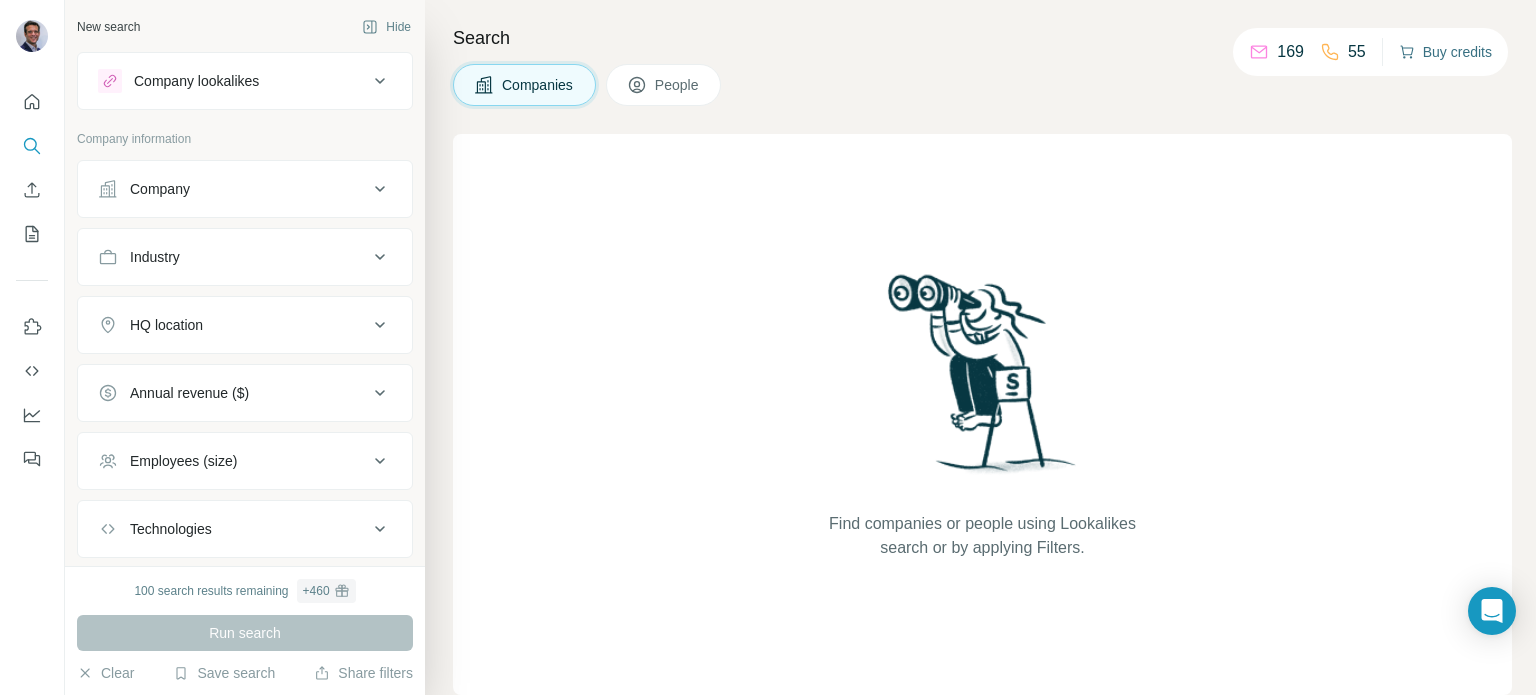 click on "Buy credits" at bounding box center [1445, 52] 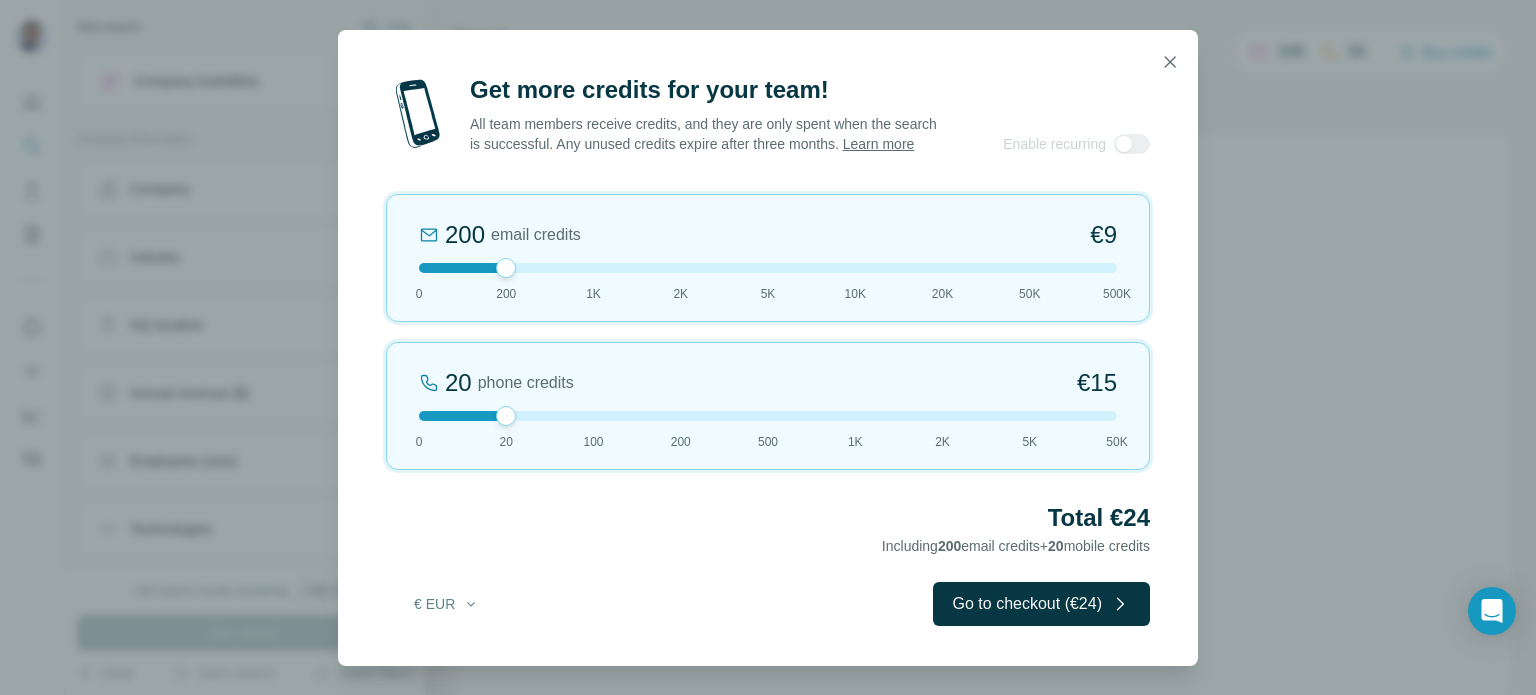 drag, startPoint x: 508, startPoint y: 281, endPoint x: 683, endPoint y: 273, distance: 175.18275 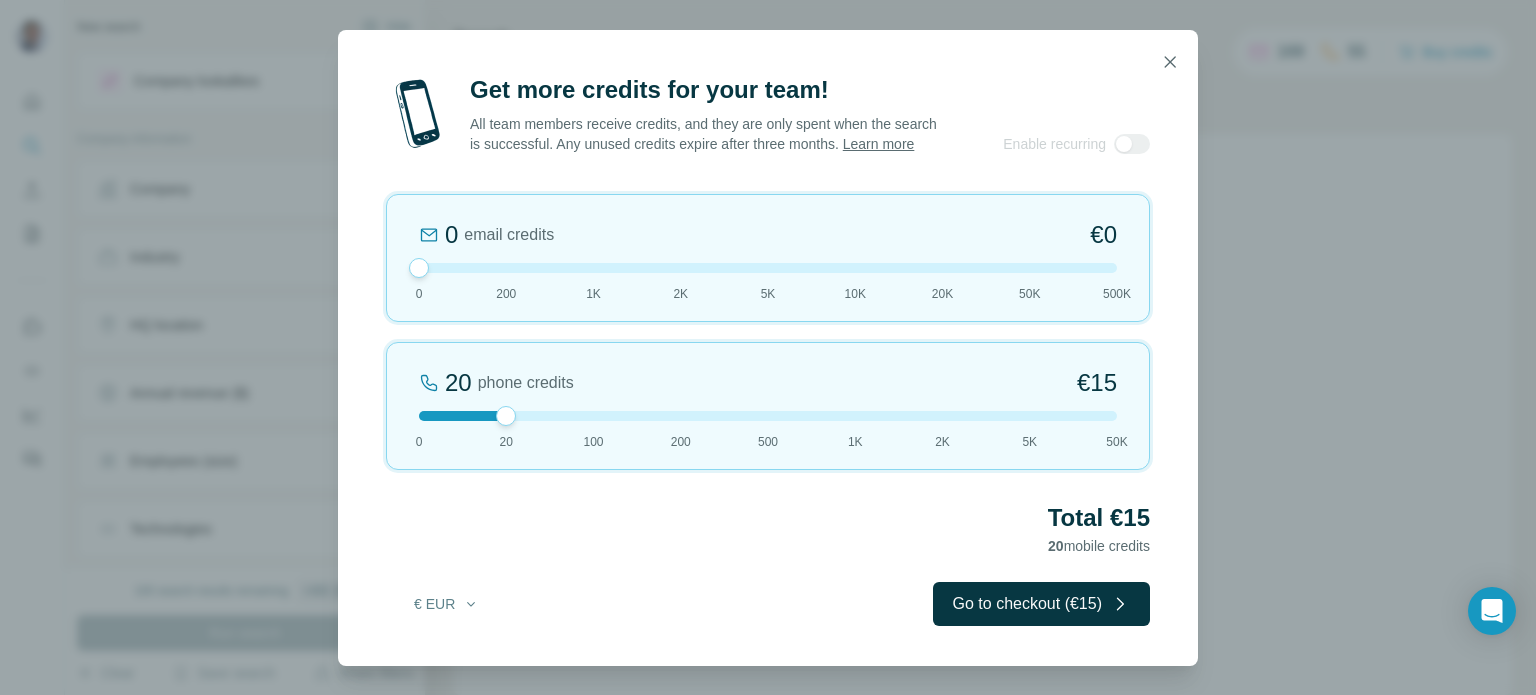 drag, startPoint x: 681, startPoint y: 279, endPoint x: 471, endPoint y: 287, distance: 210.15233 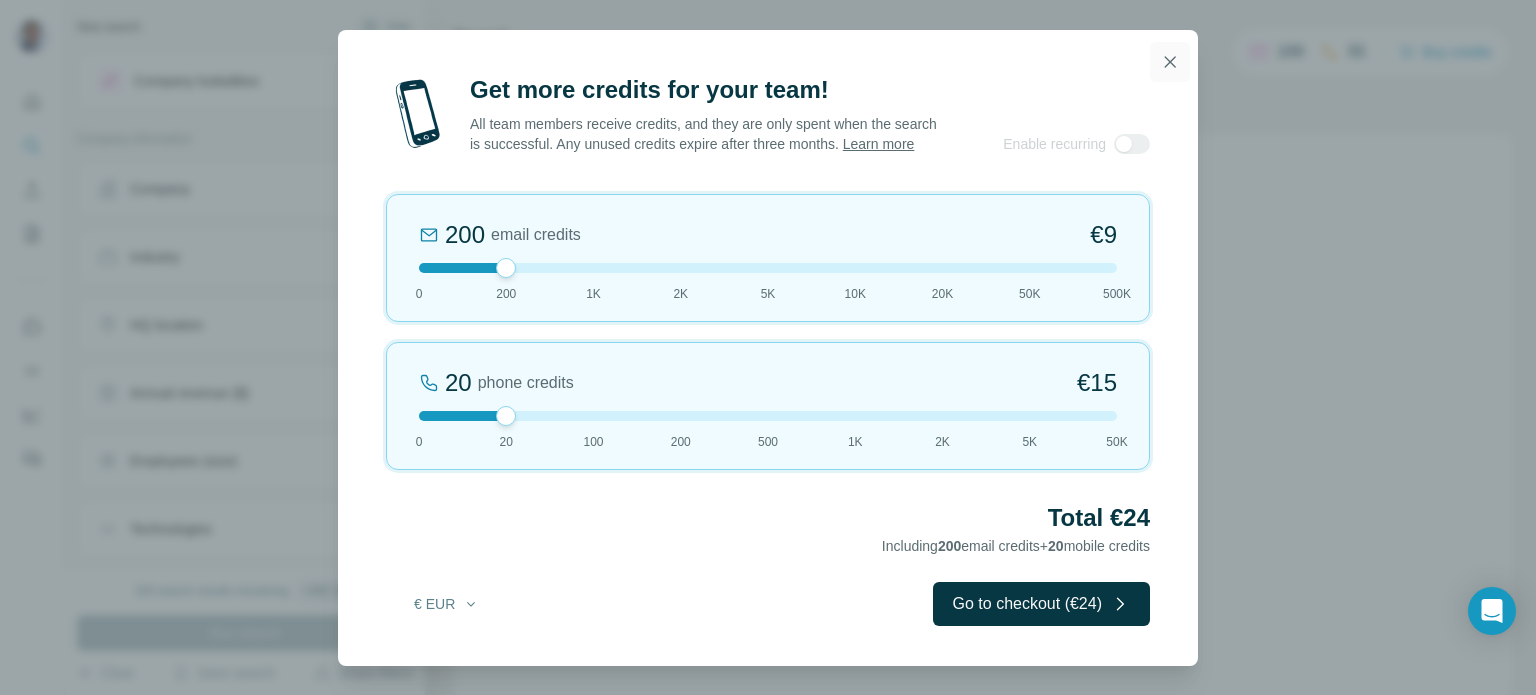 click 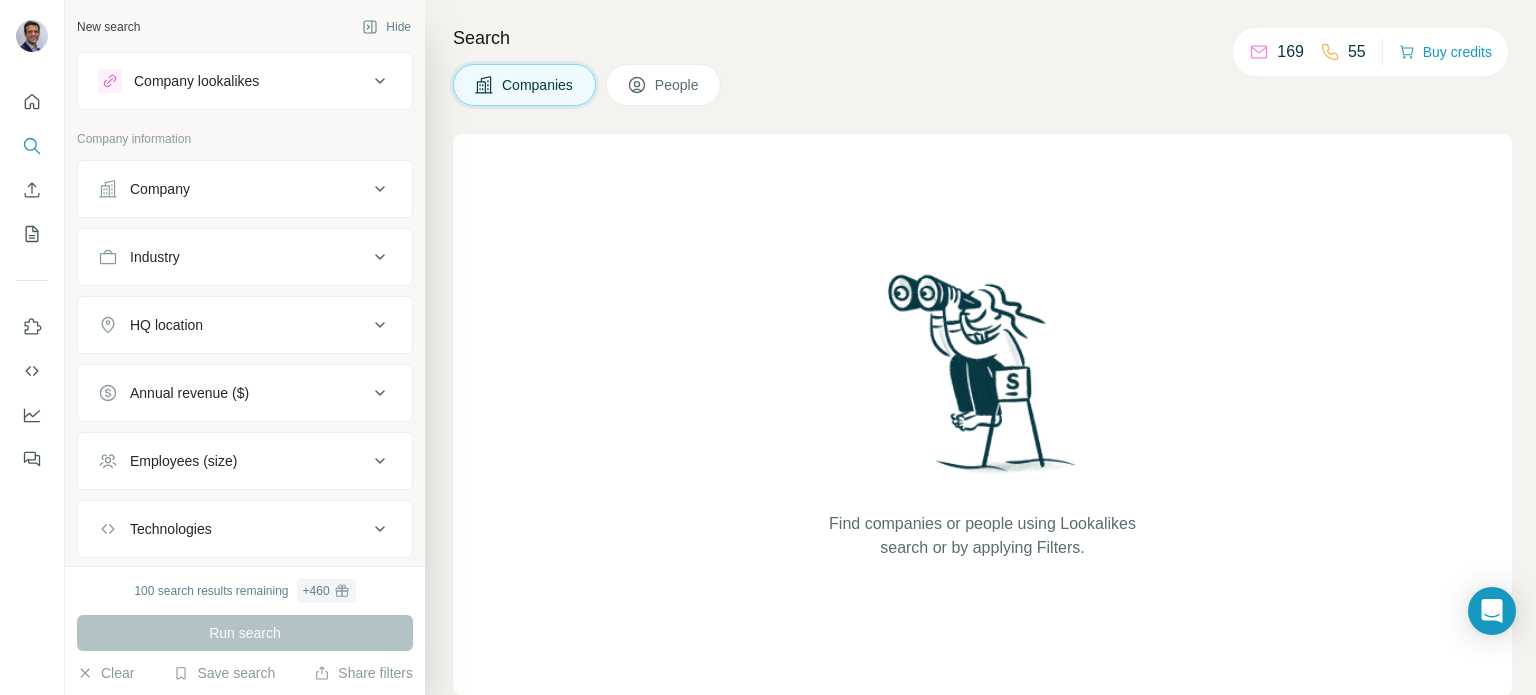 click on "Company lookalikes" at bounding box center [196, 81] 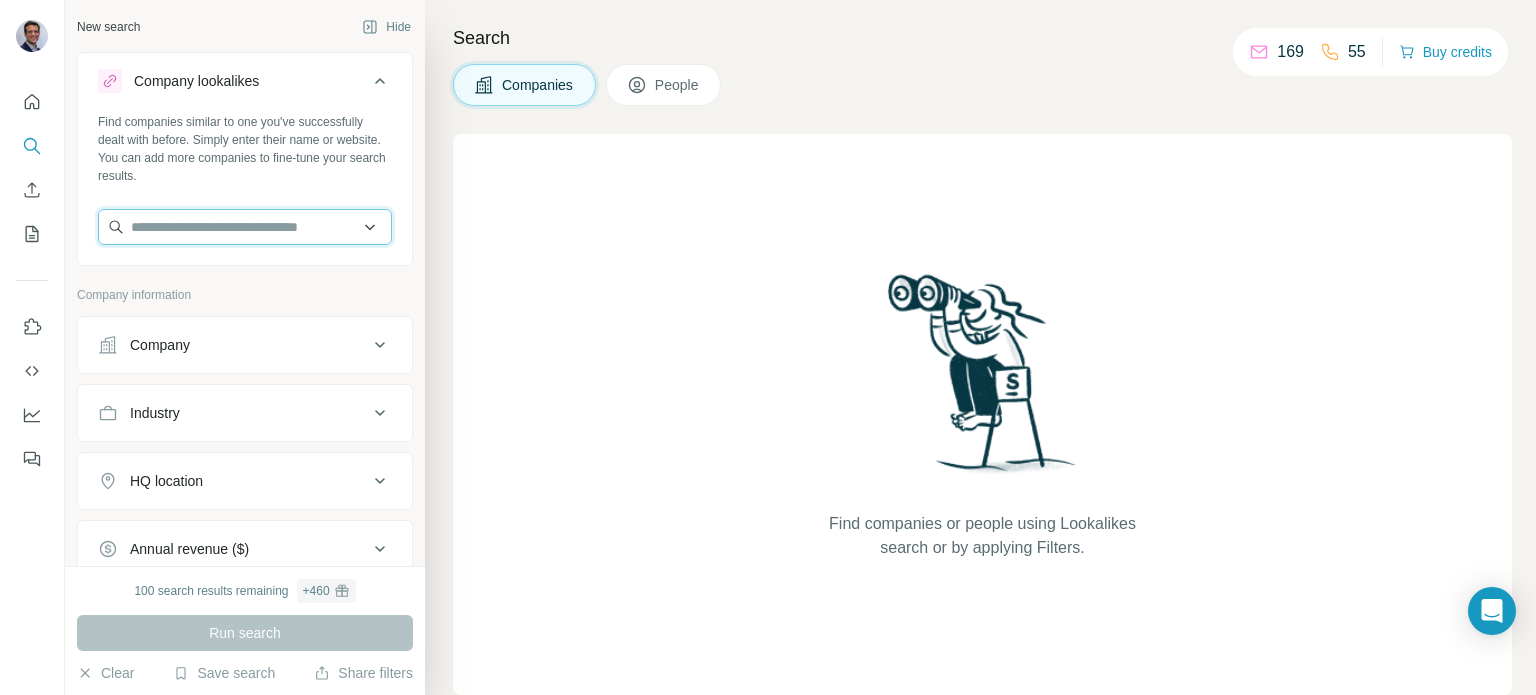click at bounding box center [245, 227] 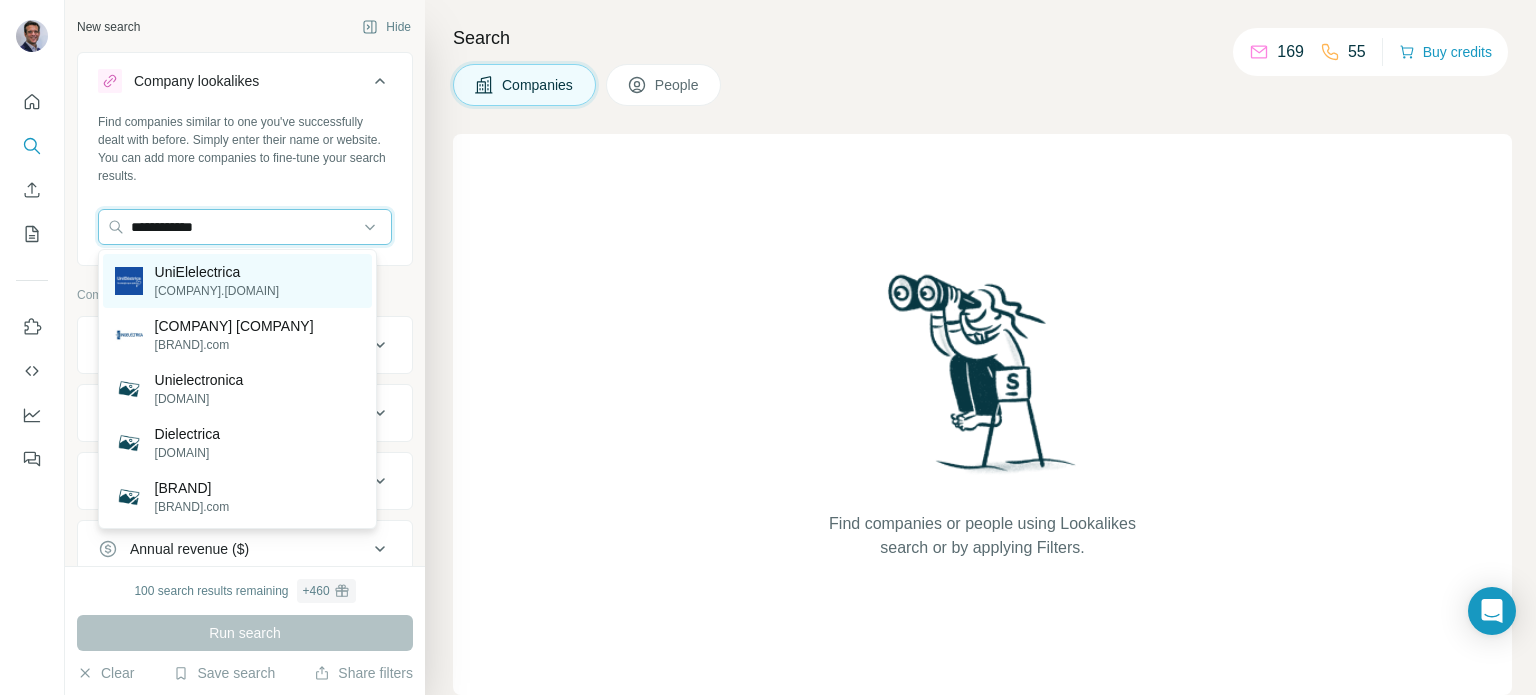 type on "**********" 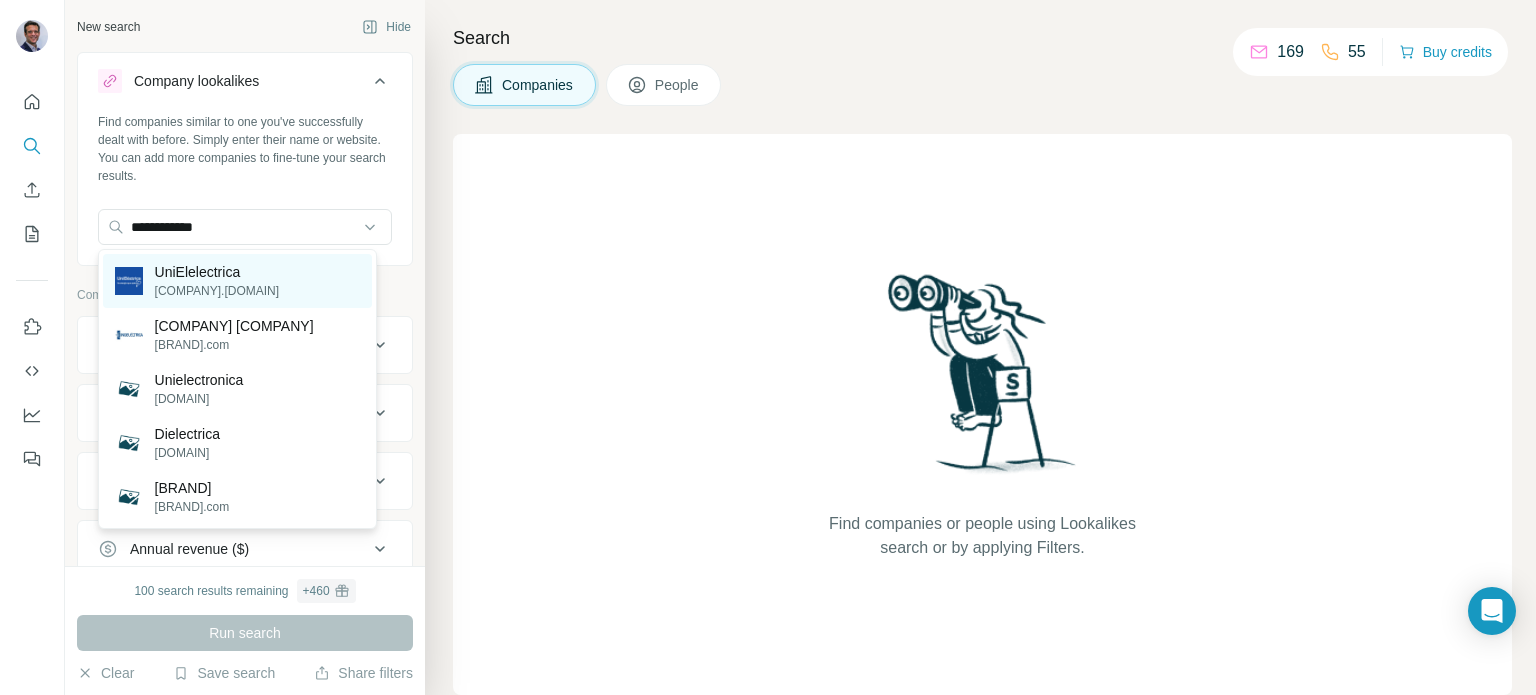 click on "[COMPANY].[DOMAIN]" at bounding box center [217, 291] 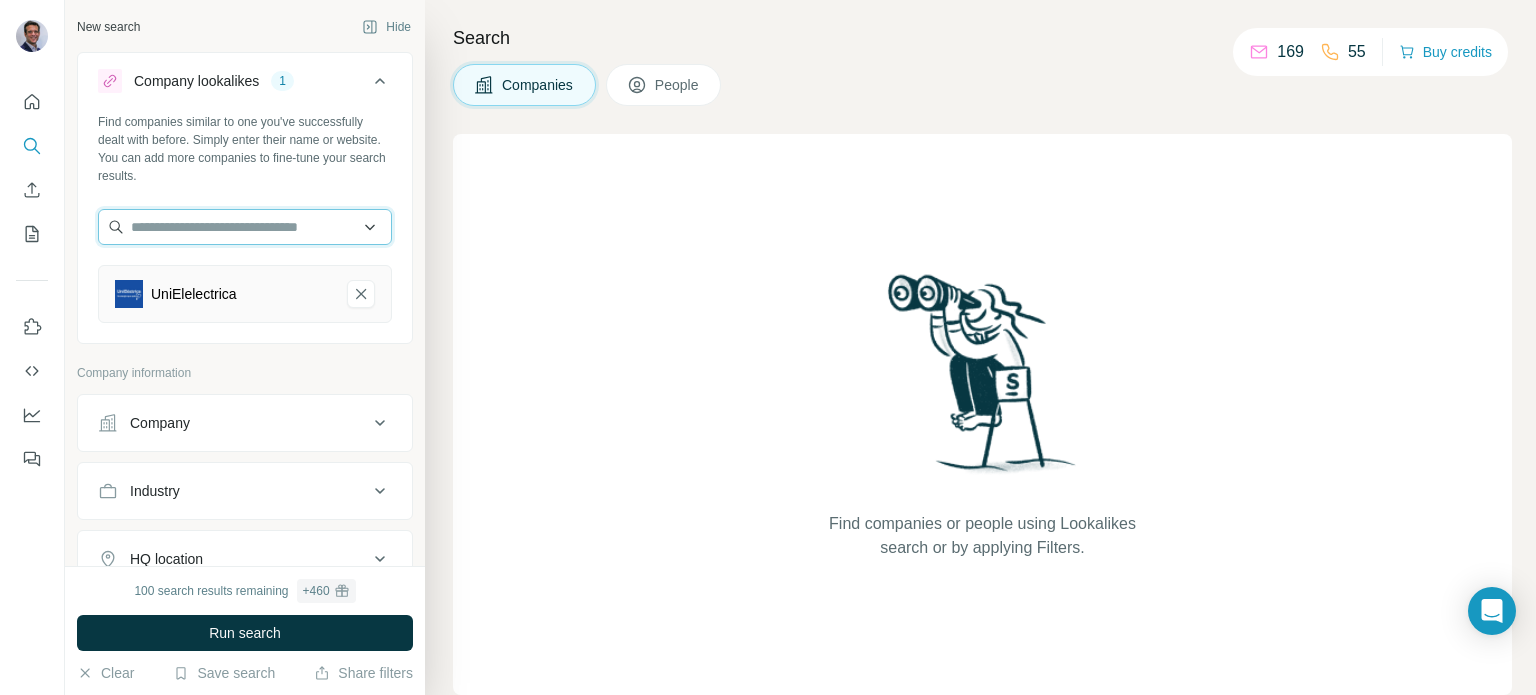 click at bounding box center [245, 227] 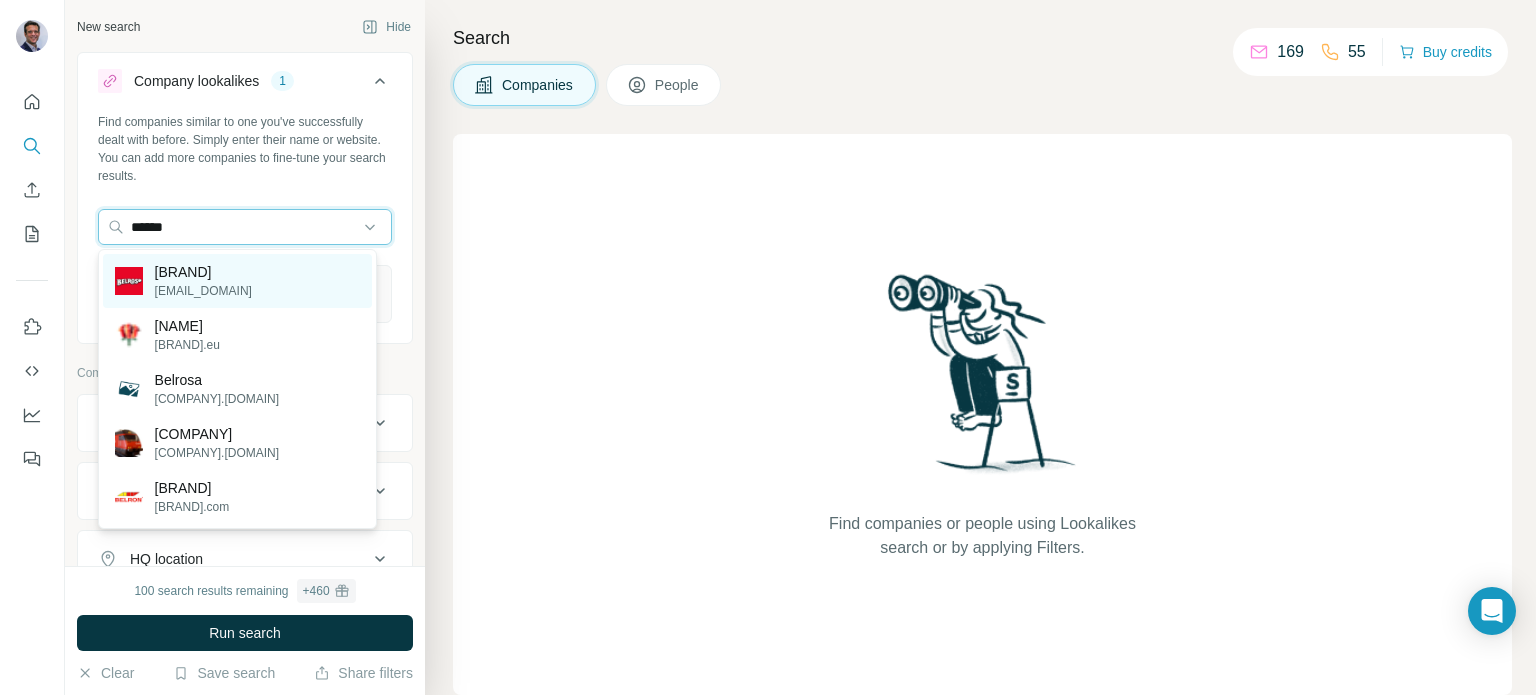type on "******" 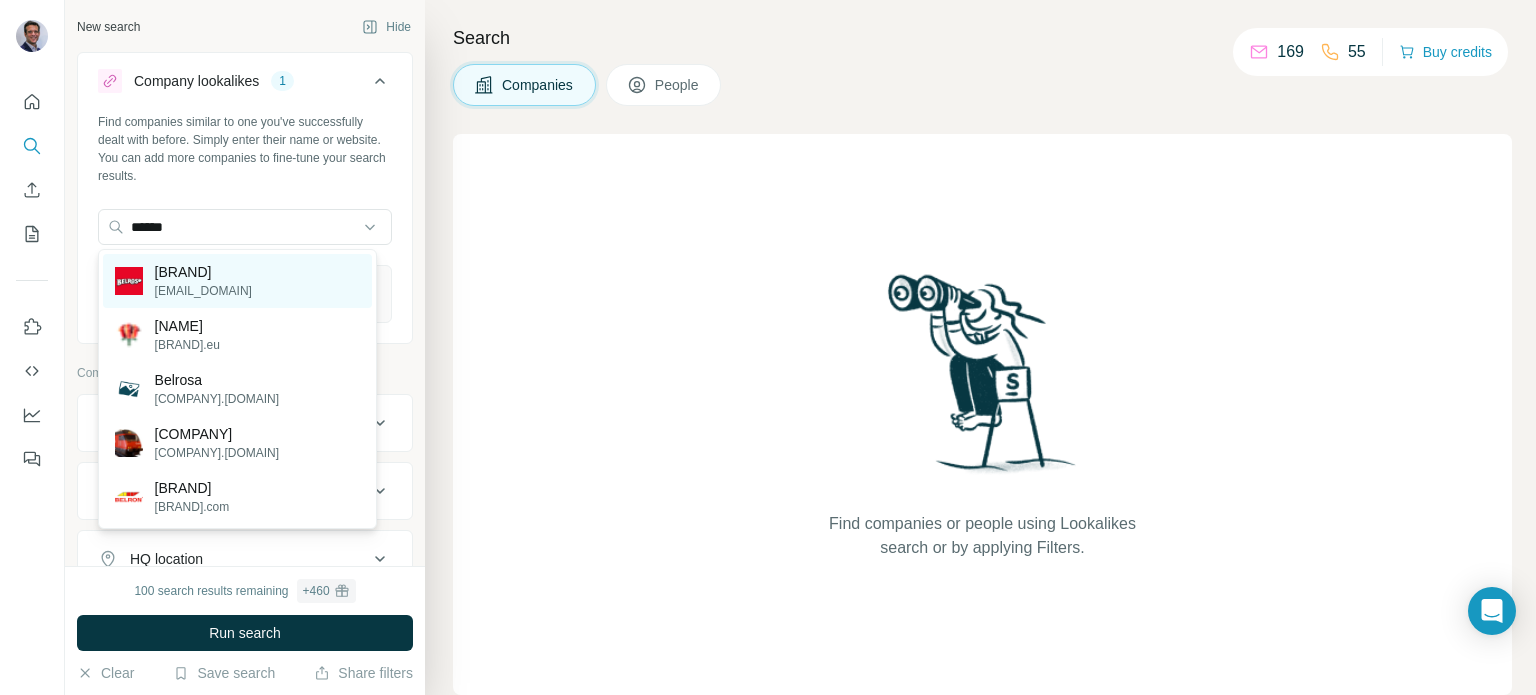 click on "[EMAIL_DOMAIN]" at bounding box center [203, 291] 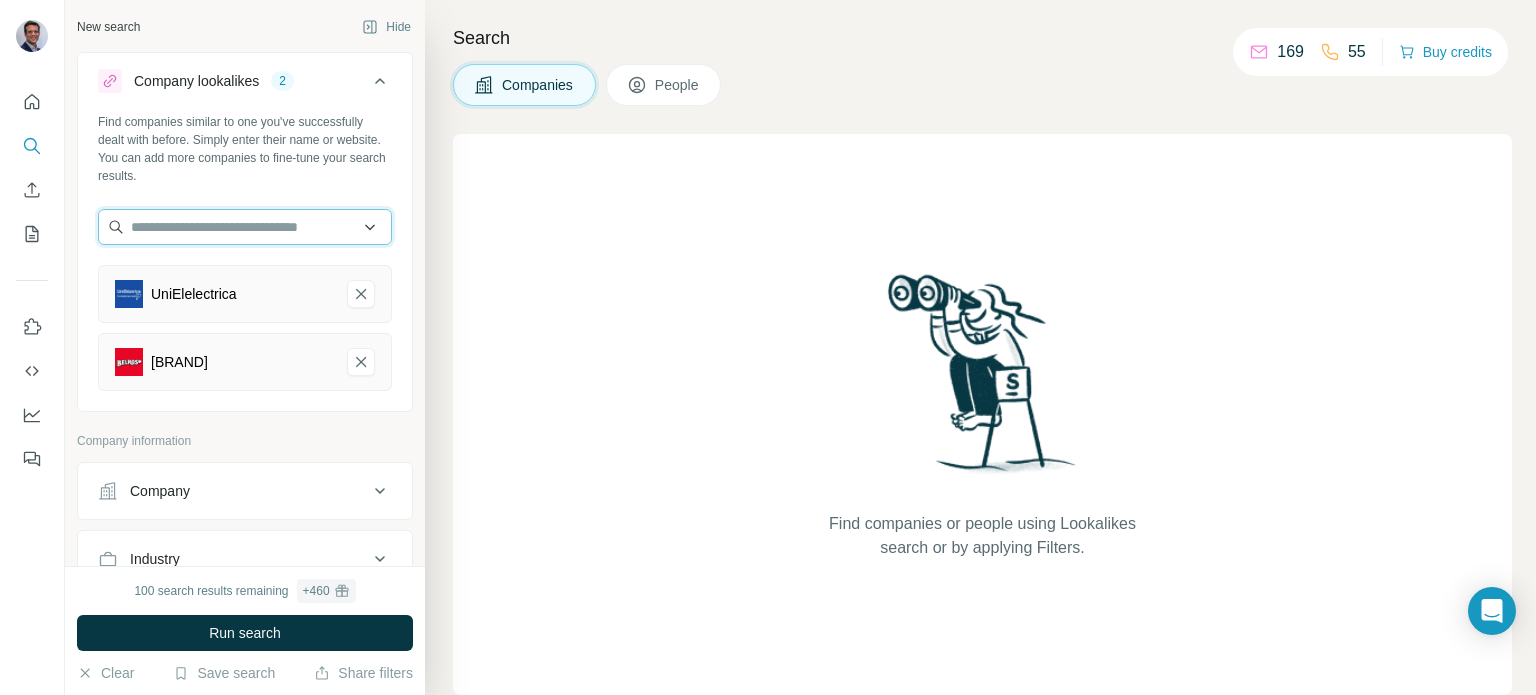 click at bounding box center [245, 227] 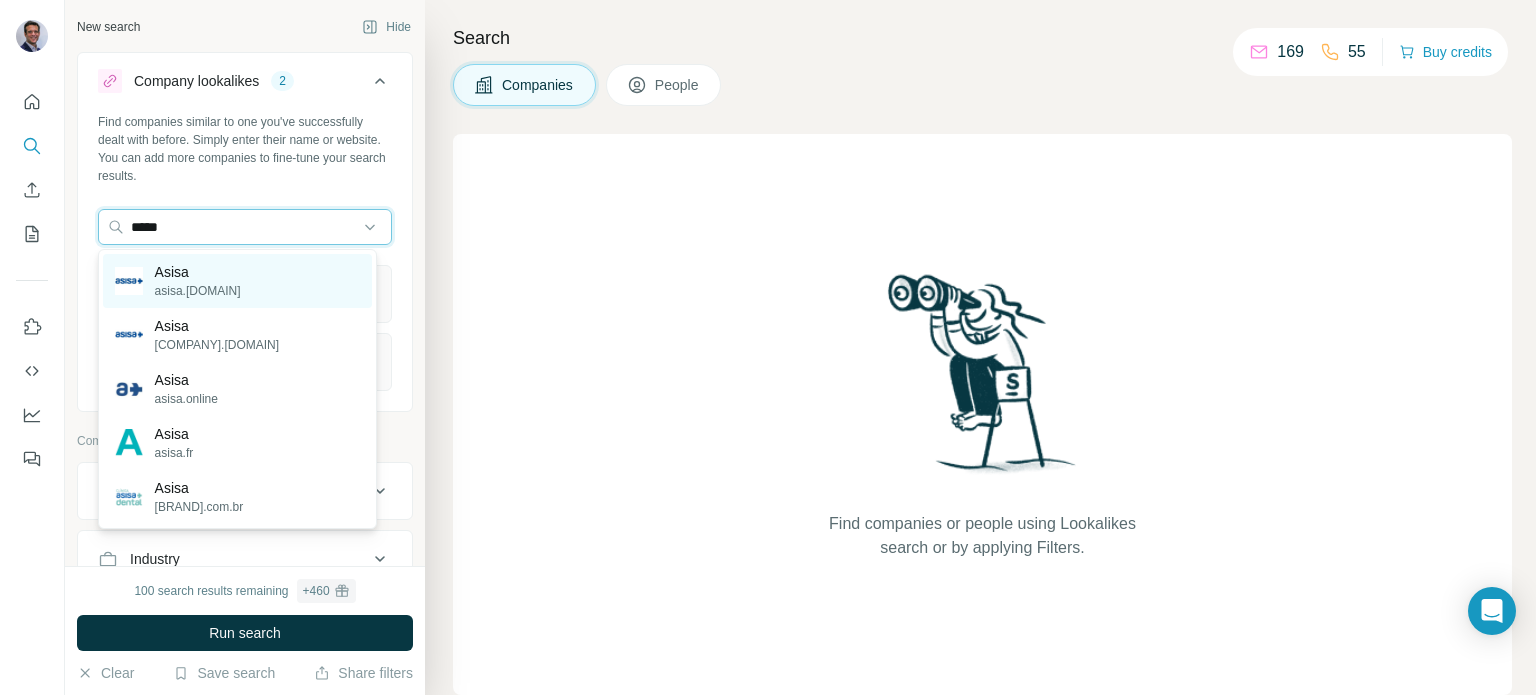 type on "*****" 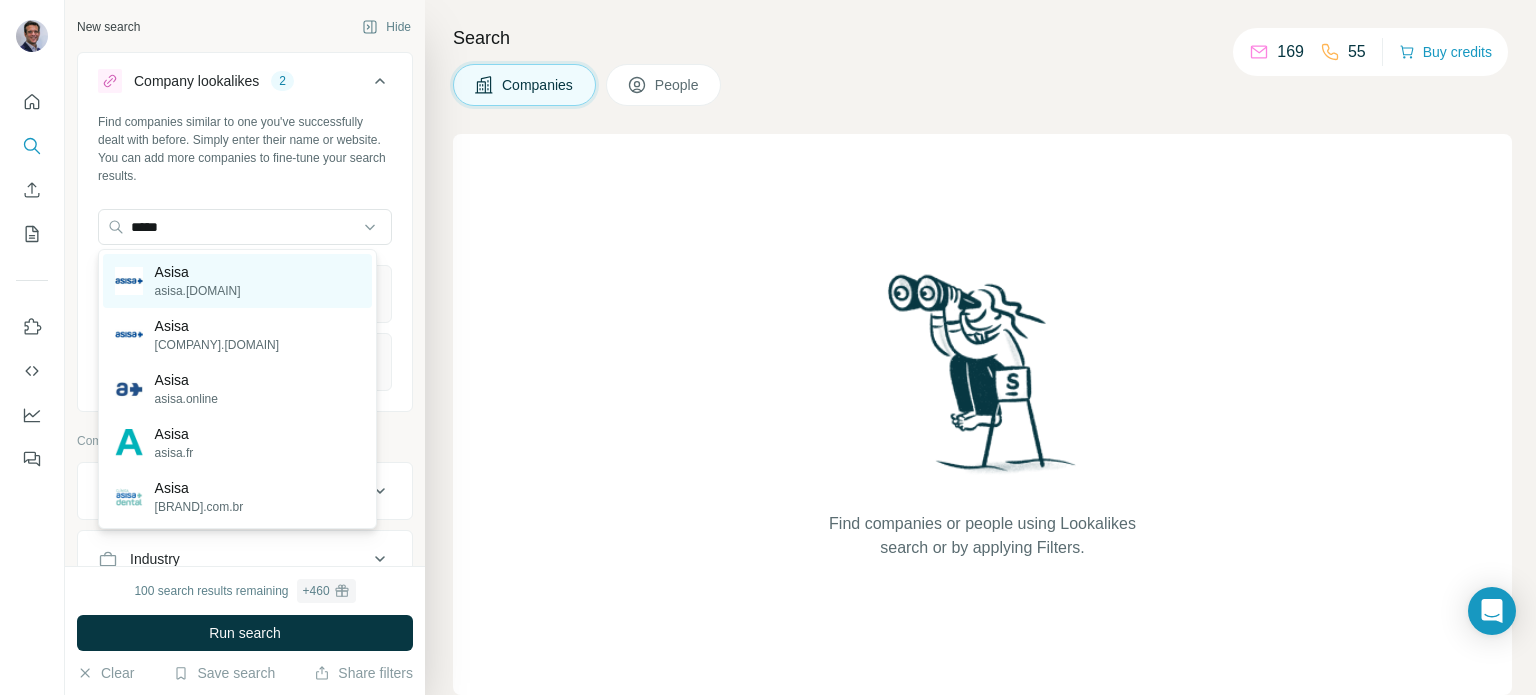 click on "[BRAND] [BRAND].es" at bounding box center [237, 281] 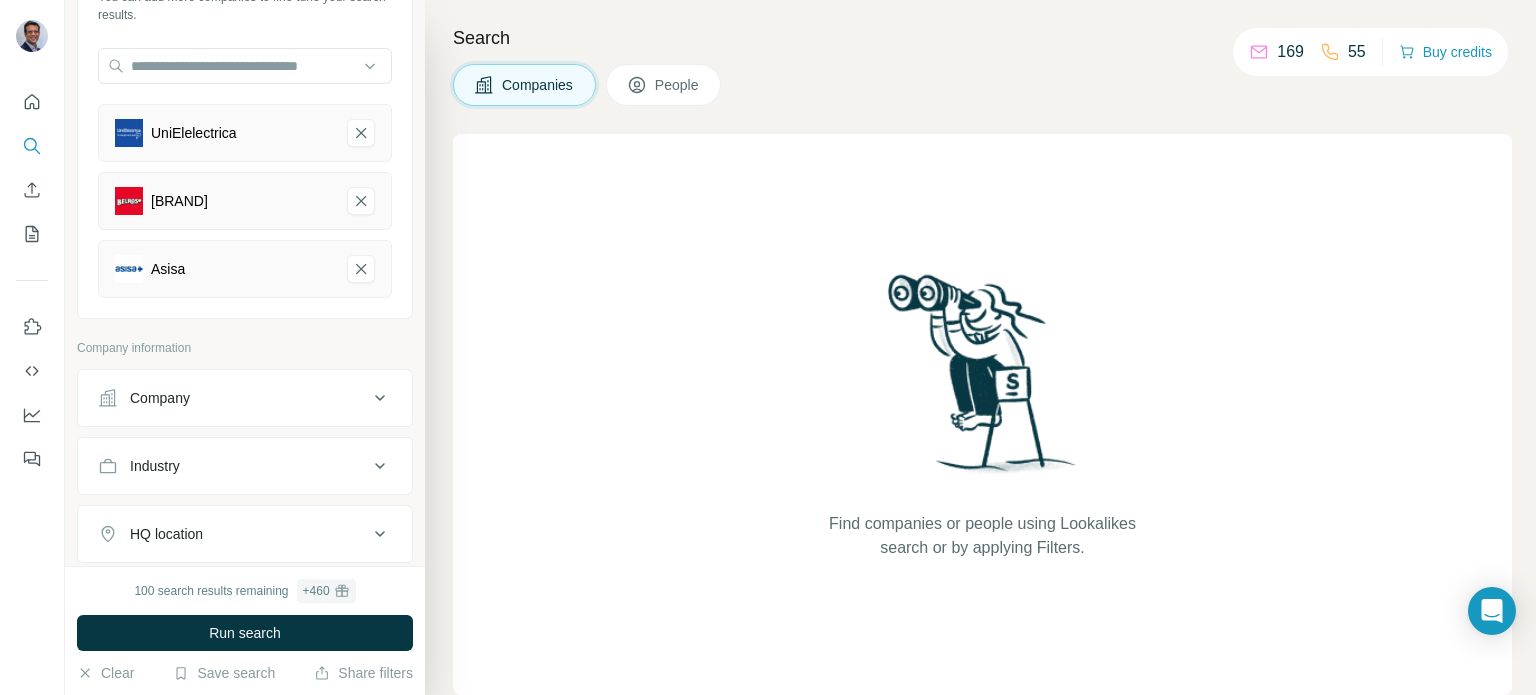 scroll, scrollTop: 300, scrollLeft: 0, axis: vertical 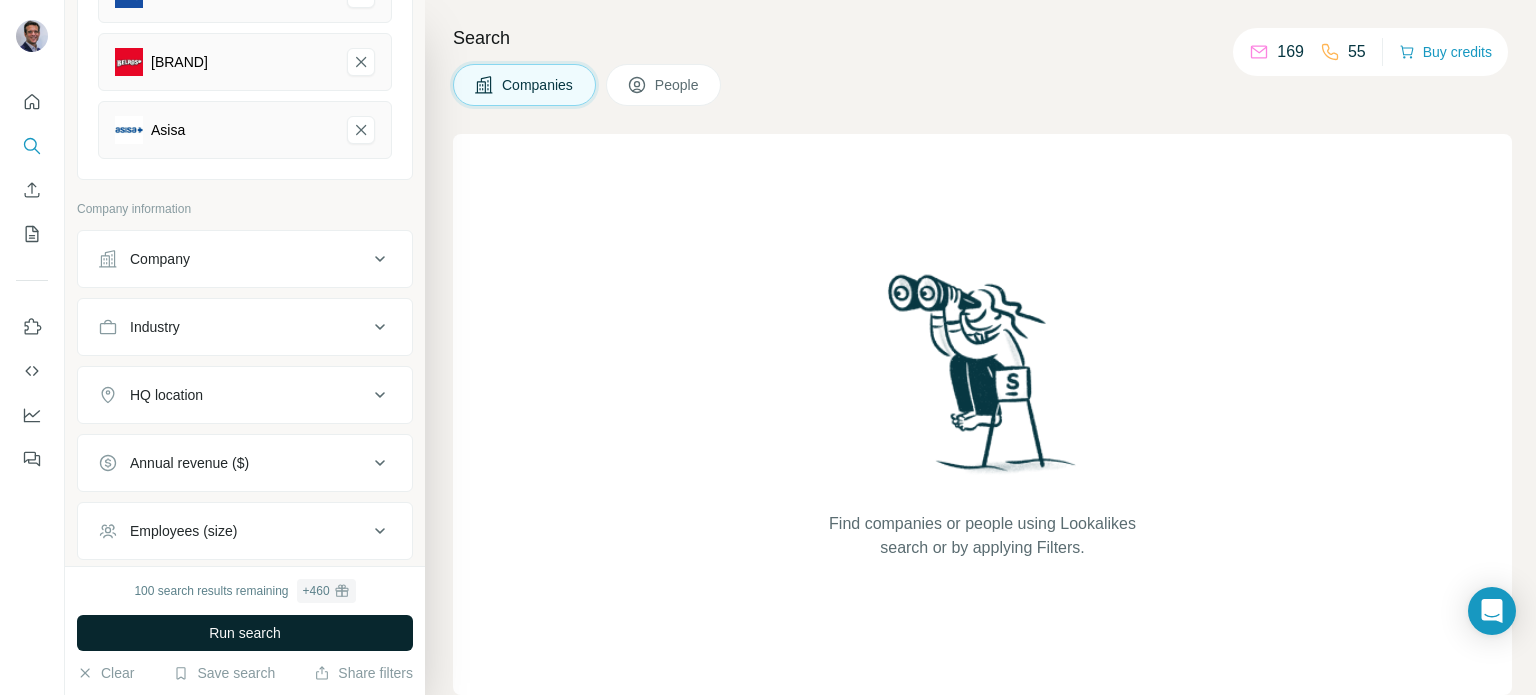 click on "Run search" at bounding box center [245, 633] 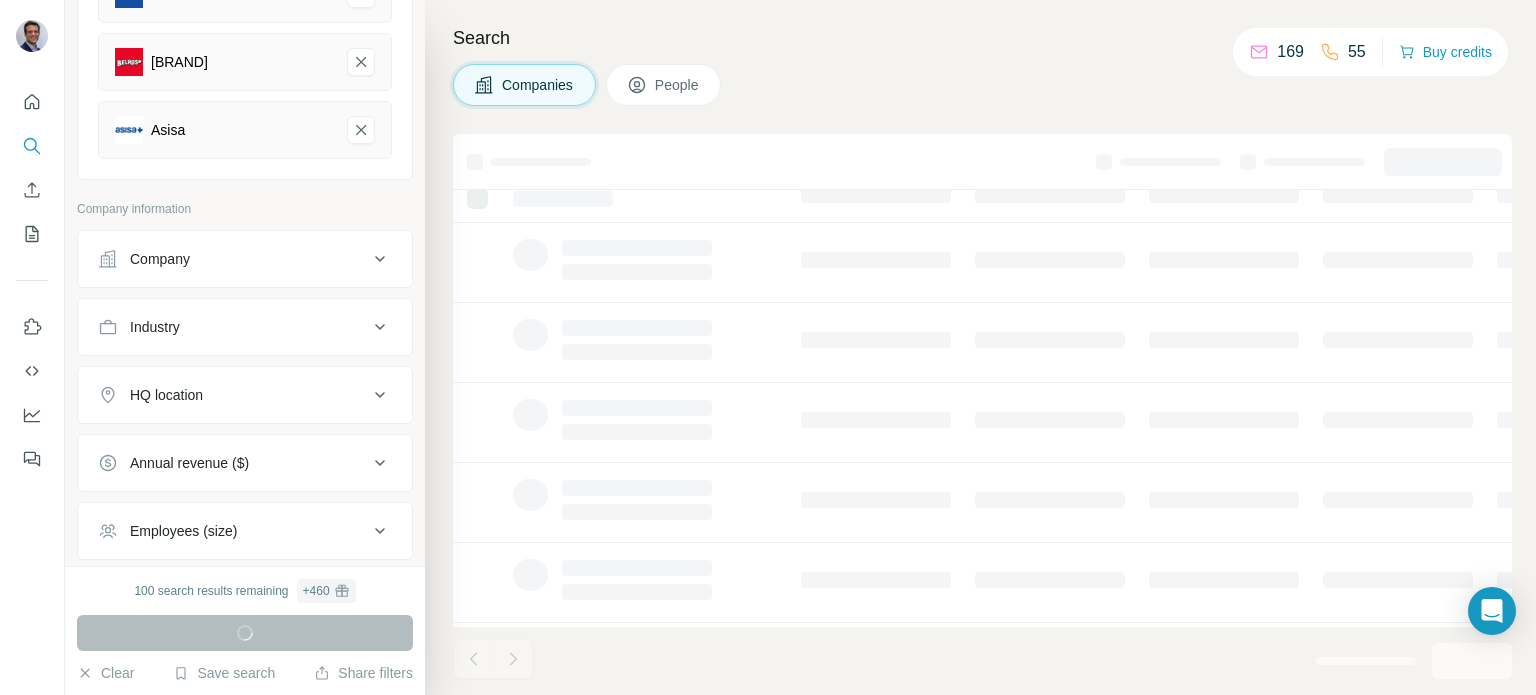 scroll, scrollTop: 0, scrollLeft: 0, axis: both 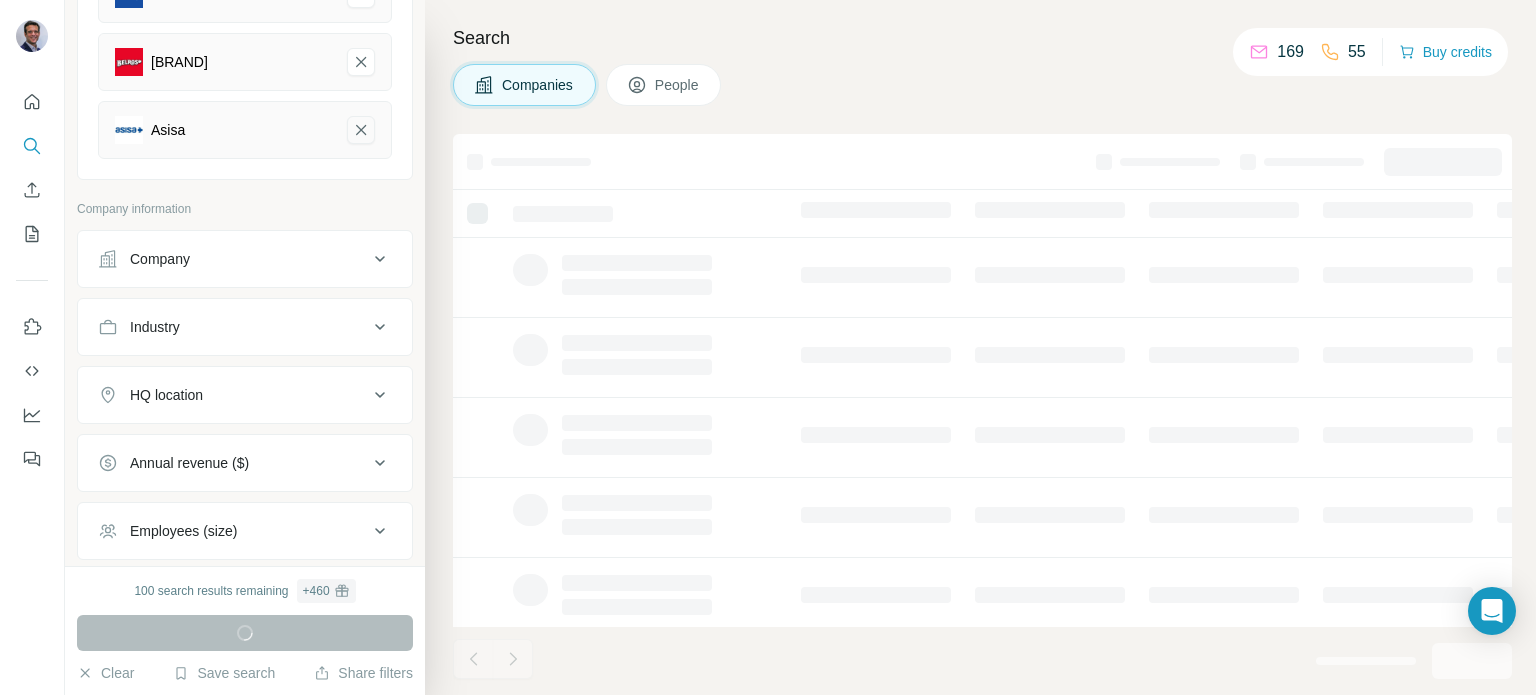 click 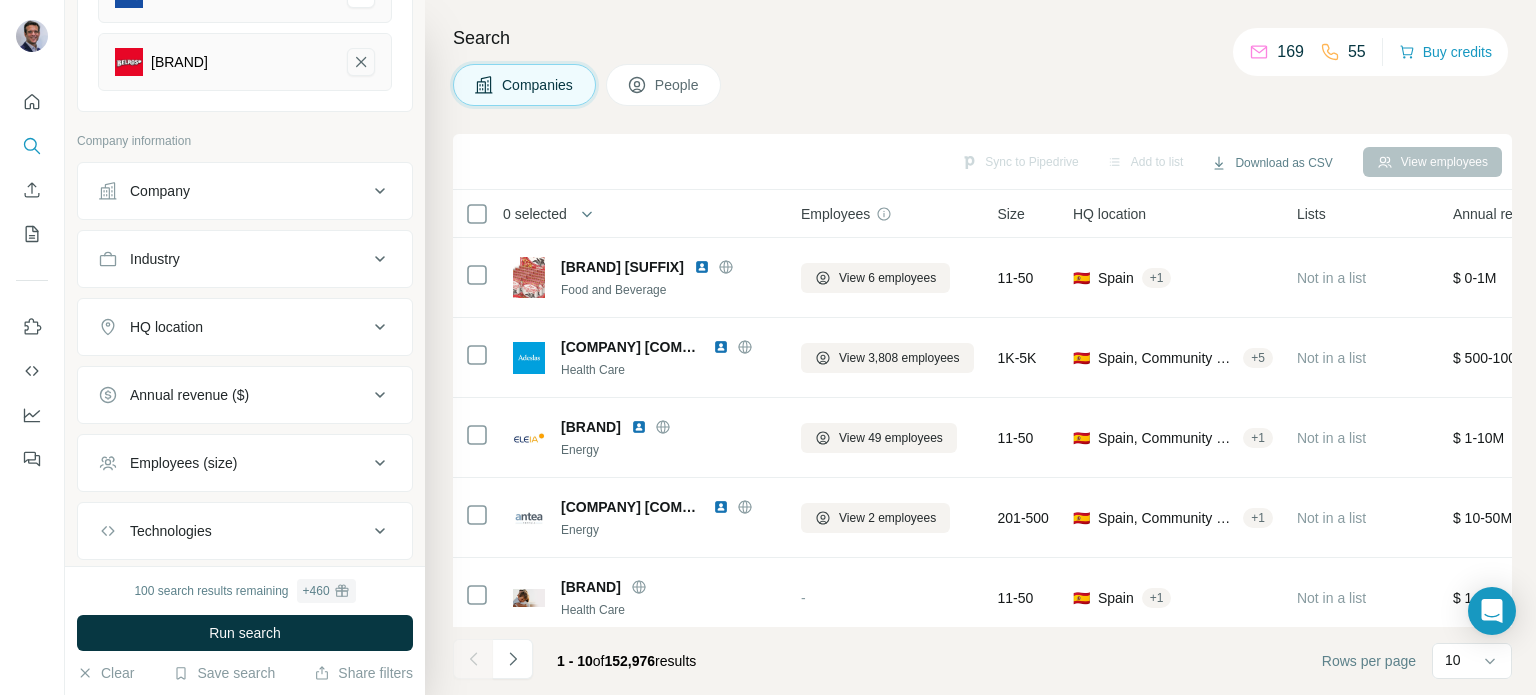 click 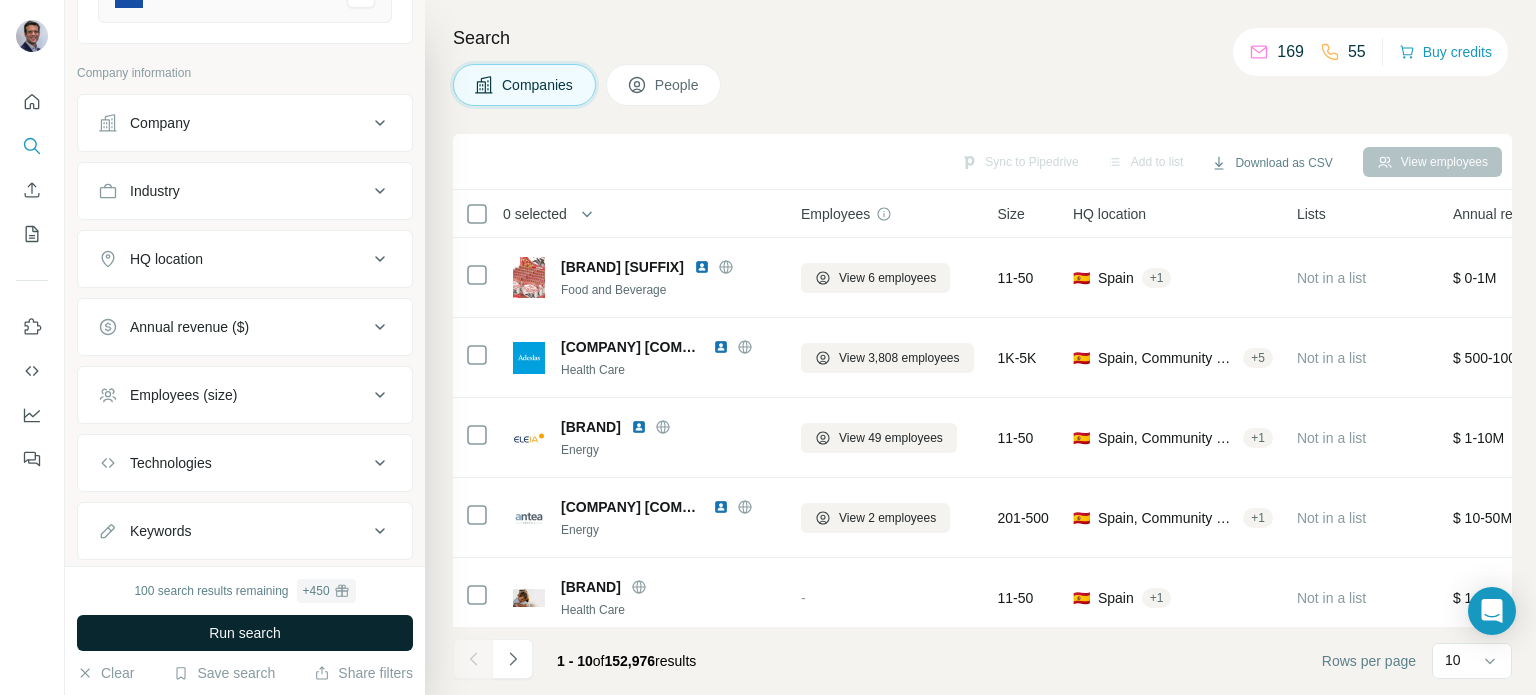 click on "Run search" at bounding box center [245, 633] 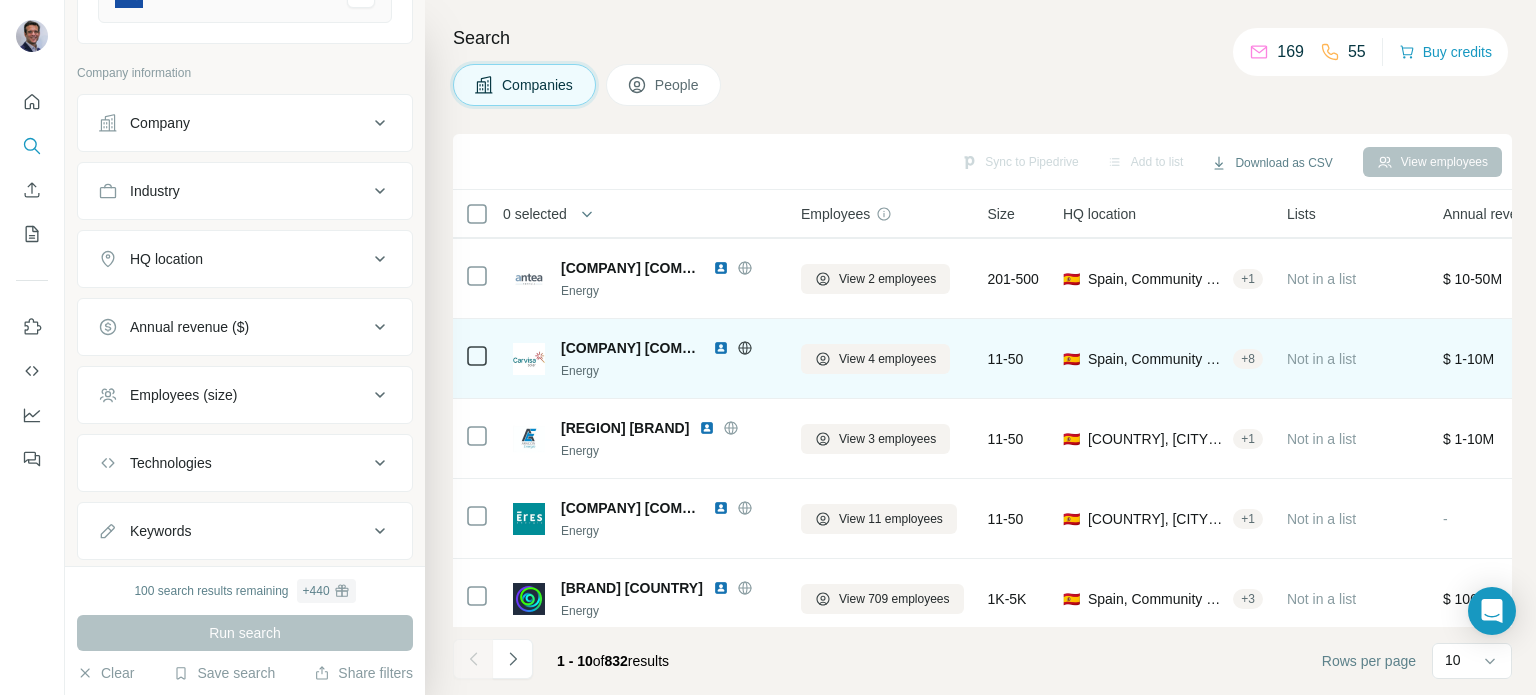 scroll, scrollTop: 0, scrollLeft: 0, axis: both 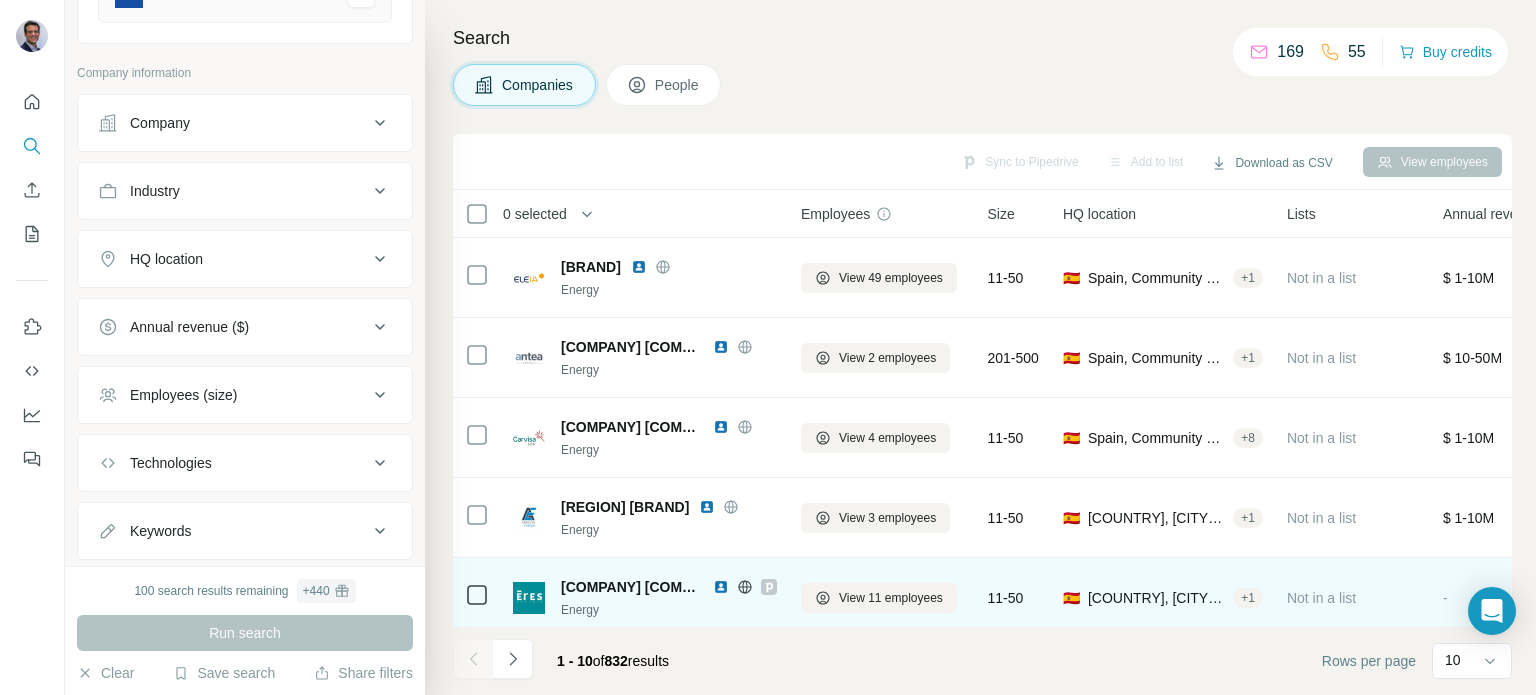click on "[COMPANY] [COMPANY]" at bounding box center (645, 598) 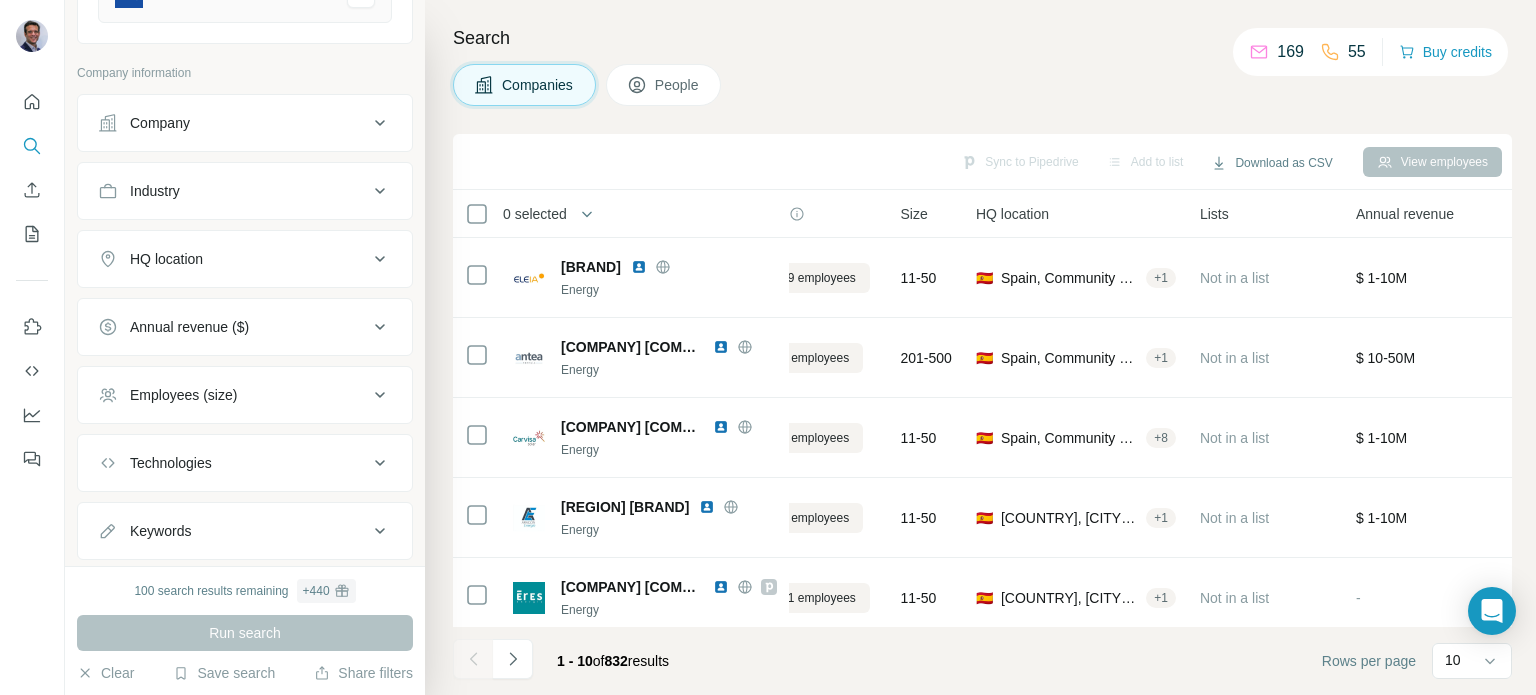 scroll, scrollTop: 0, scrollLeft: 0, axis: both 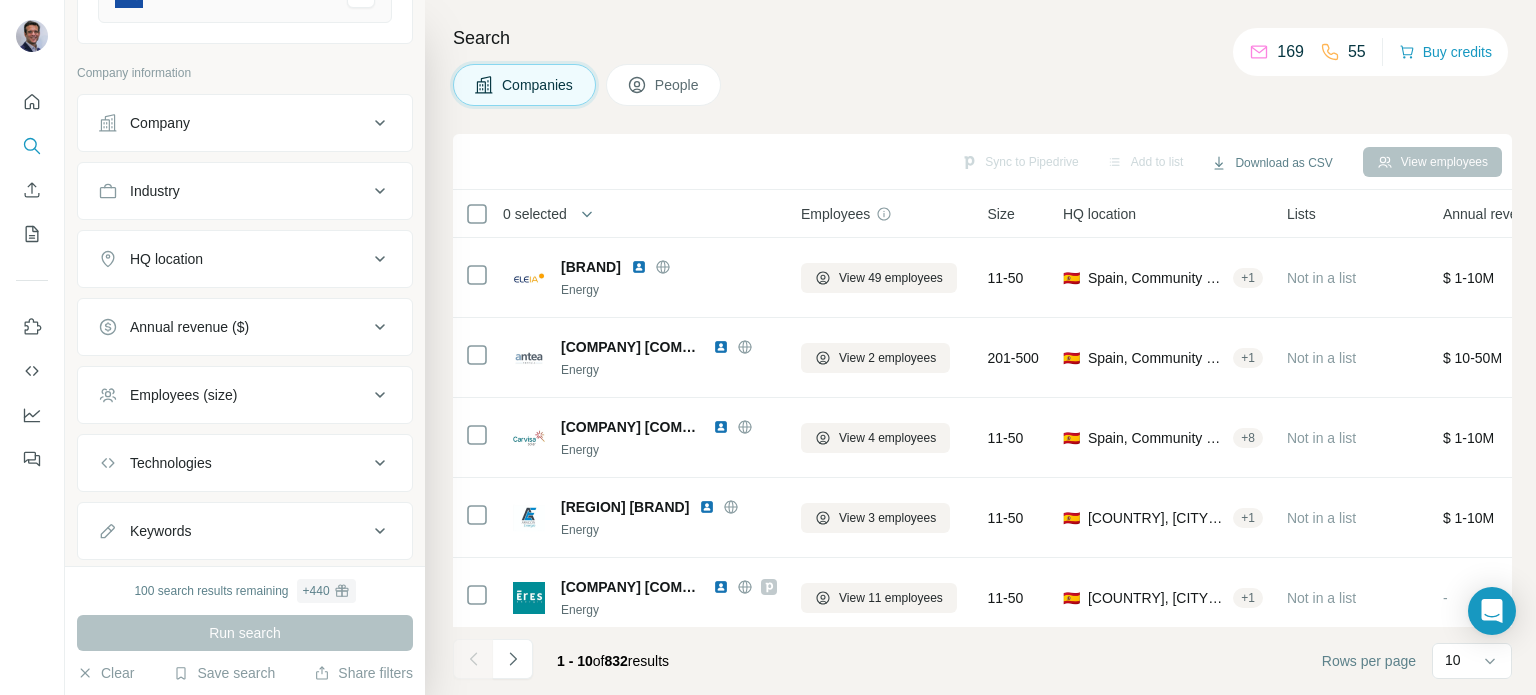 click on "People" at bounding box center [678, 85] 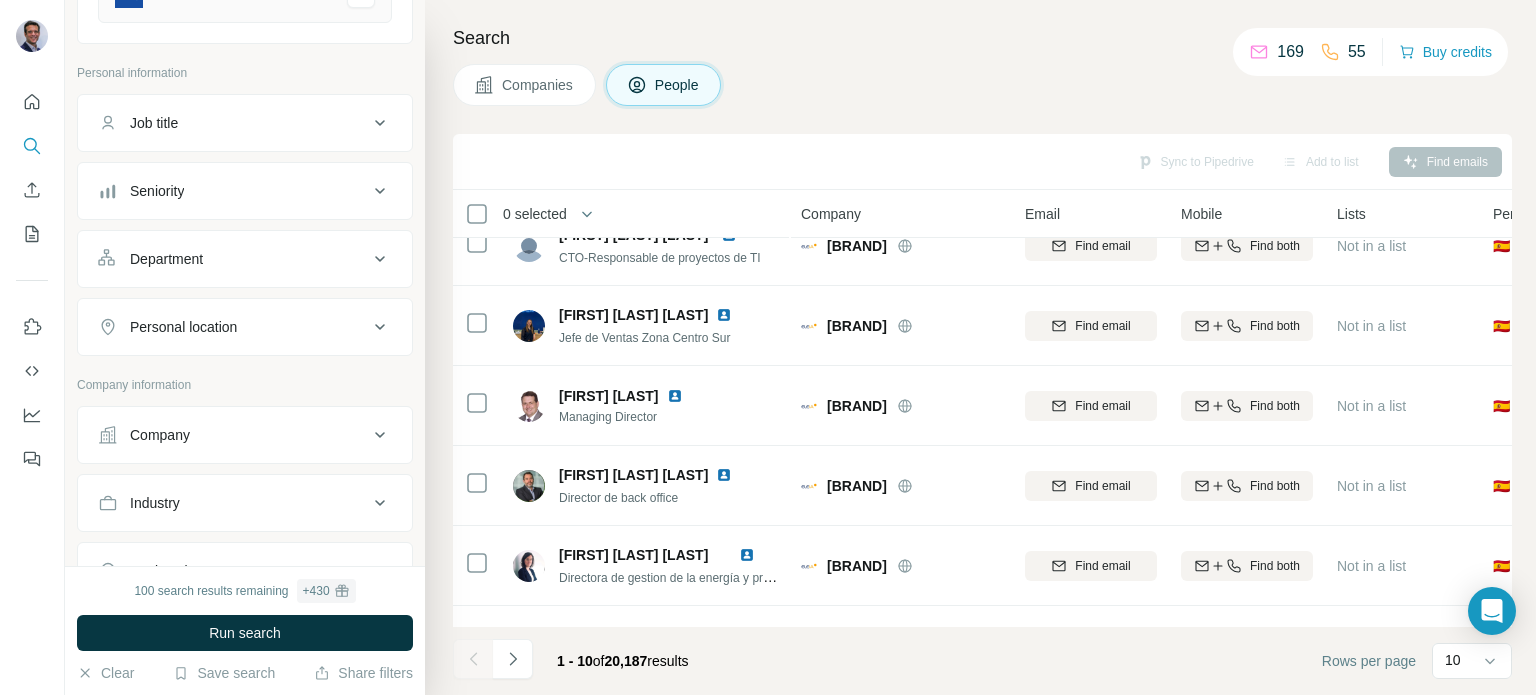scroll, scrollTop: 0, scrollLeft: 0, axis: both 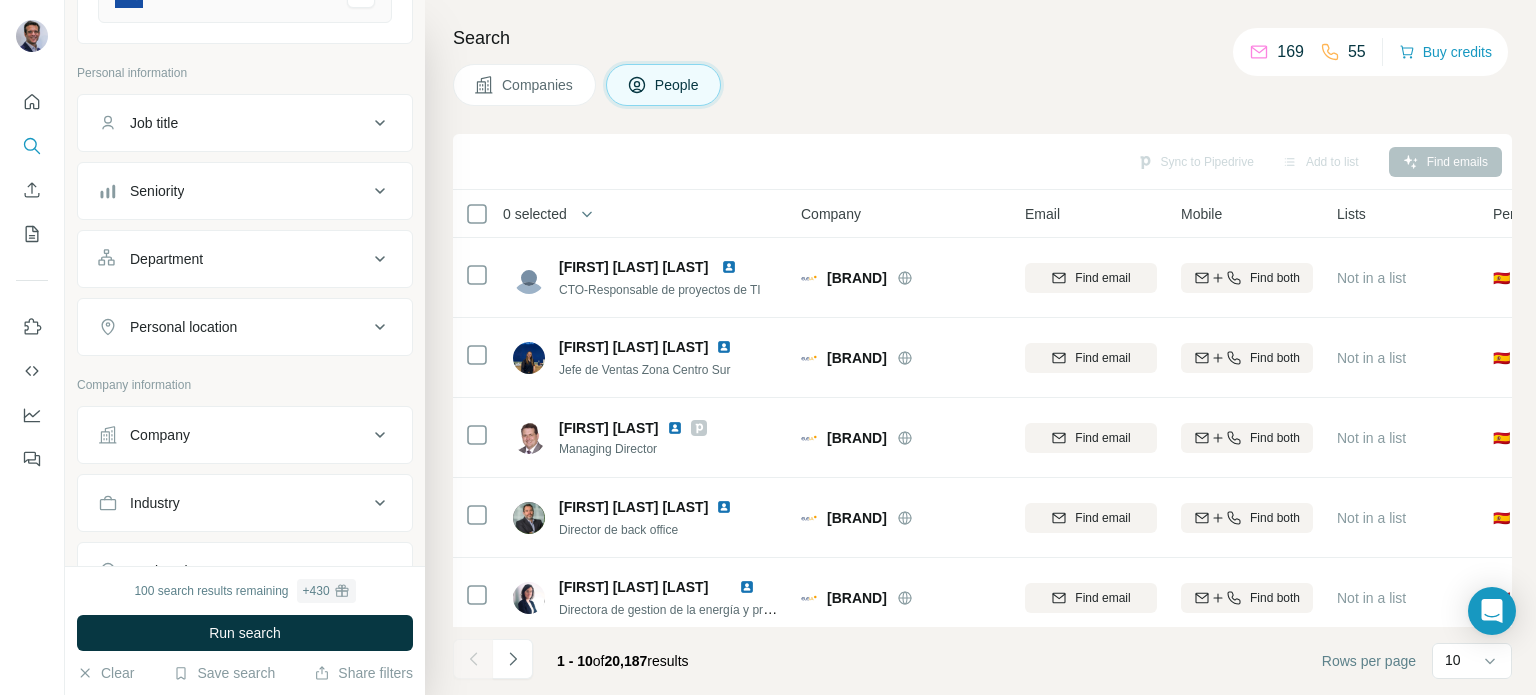 click on "Companies" at bounding box center [538, 85] 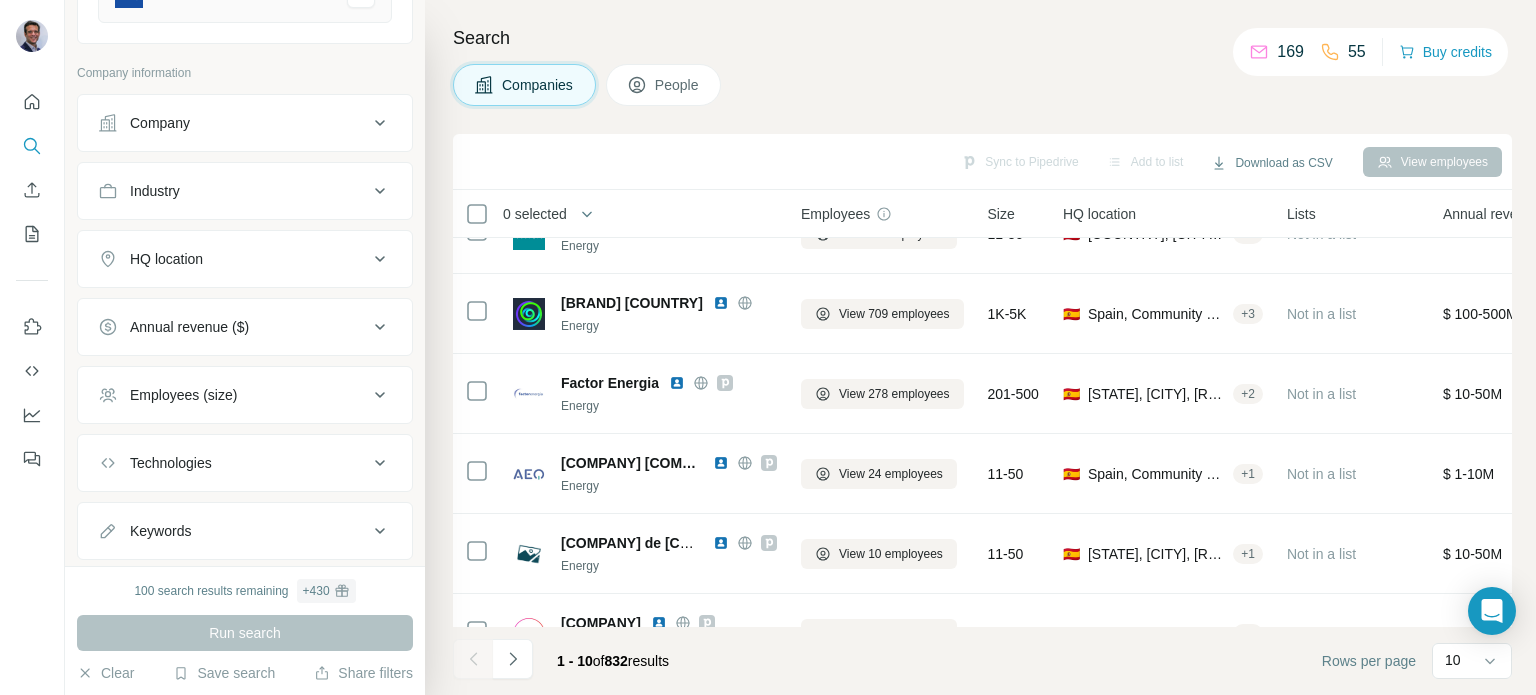 scroll, scrollTop: 420, scrollLeft: 0, axis: vertical 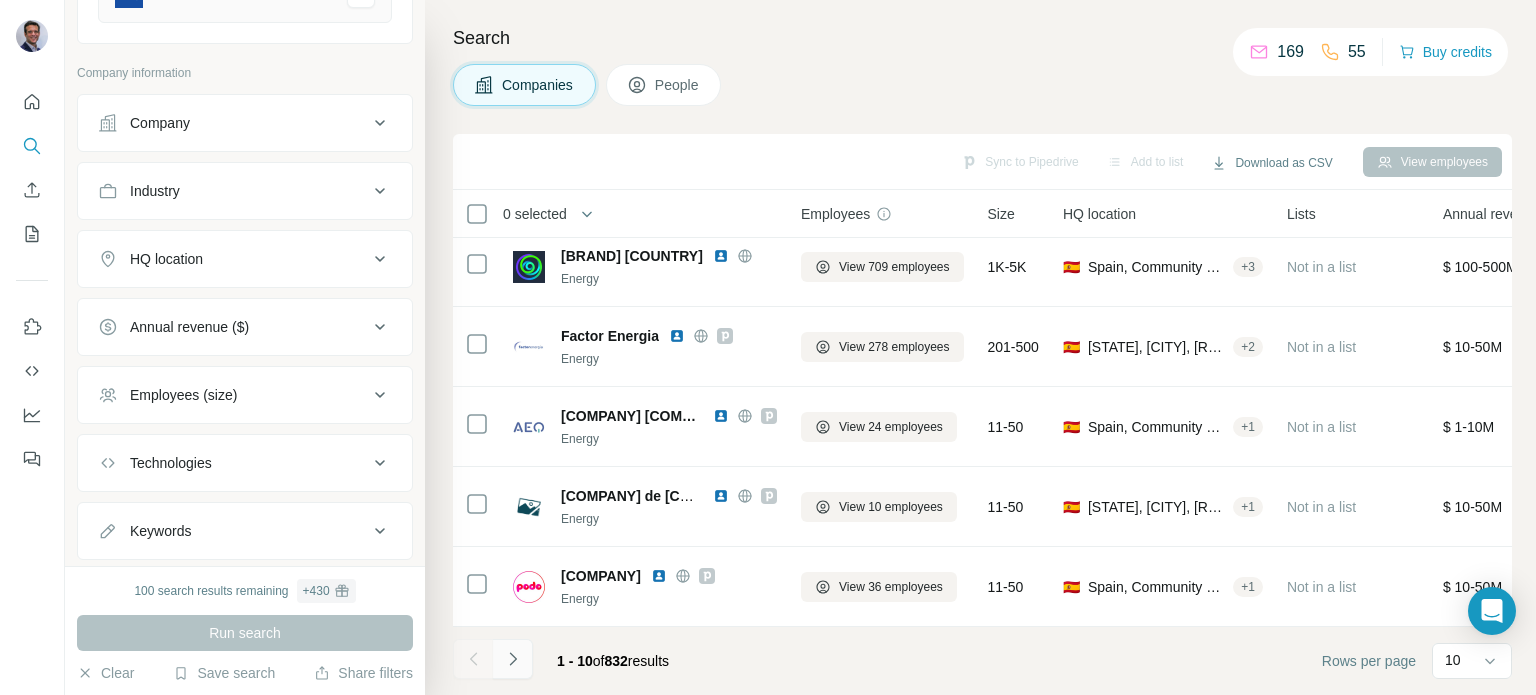 click 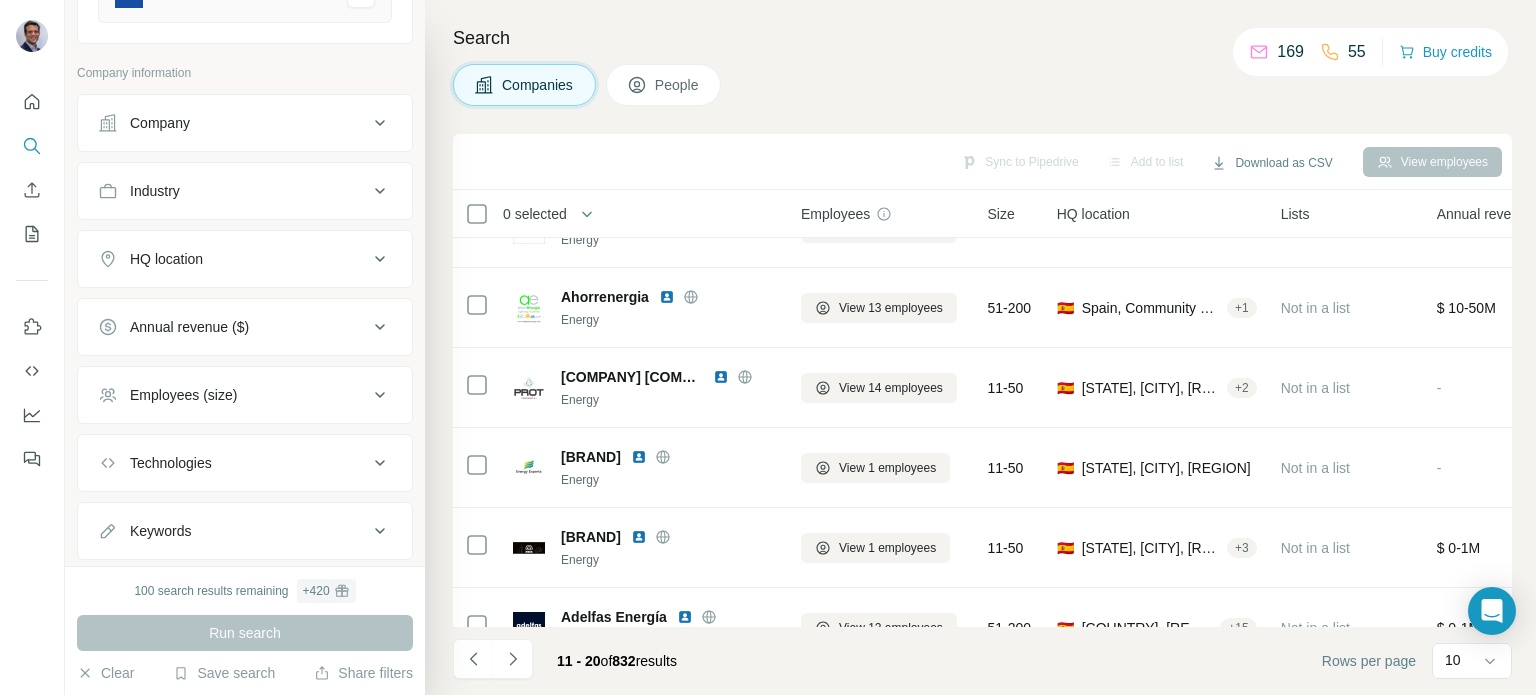 scroll, scrollTop: 0, scrollLeft: 0, axis: both 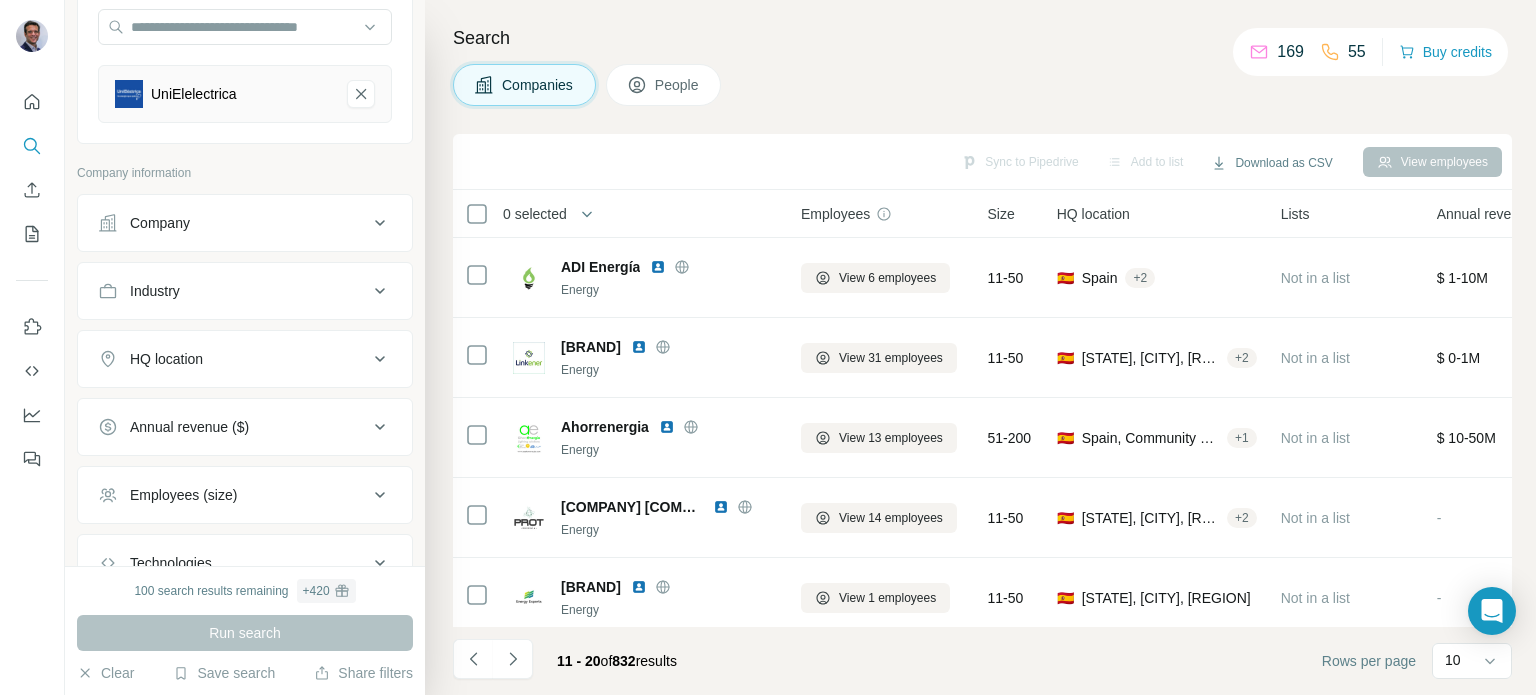 click on "Company" at bounding box center [160, 223] 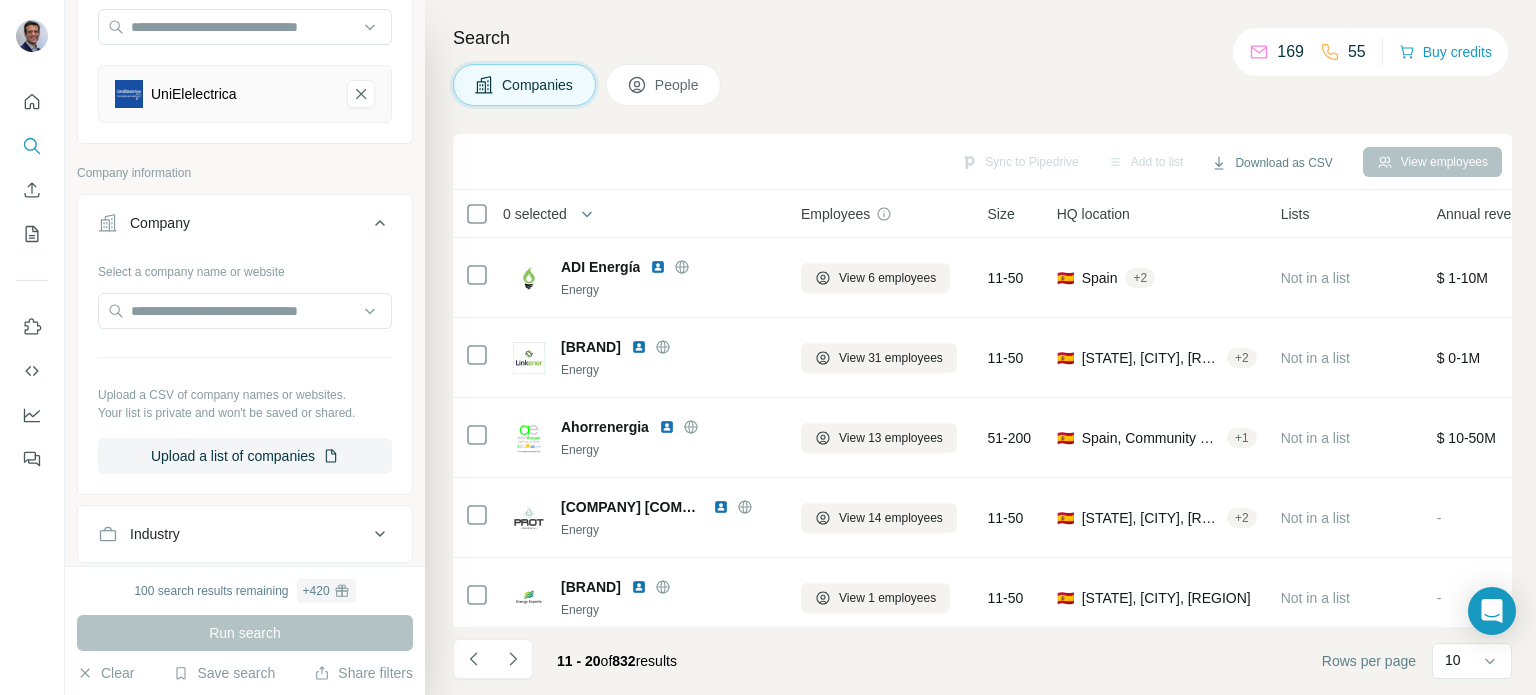 click on "Company" at bounding box center [160, 223] 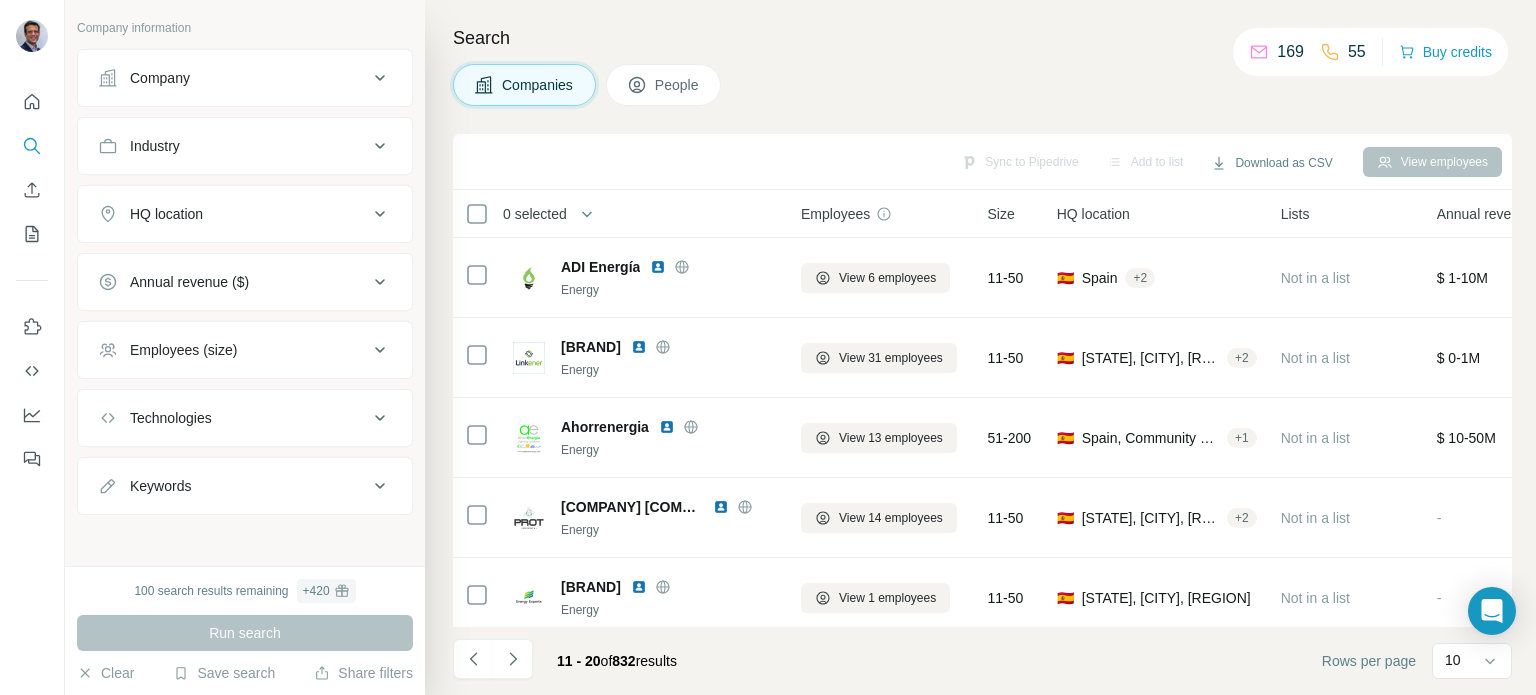 scroll, scrollTop: 346, scrollLeft: 0, axis: vertical 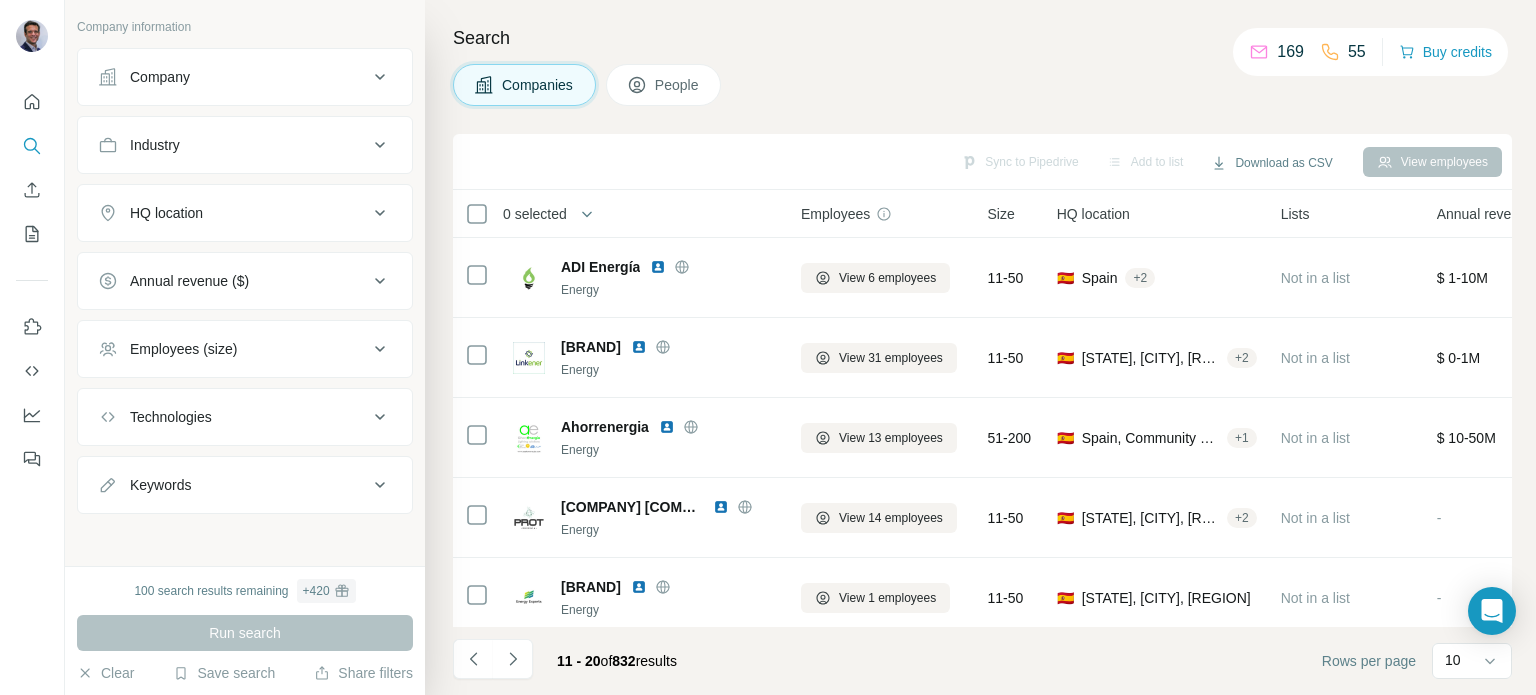 click on "Technologies" at bounding box center (233, 417) 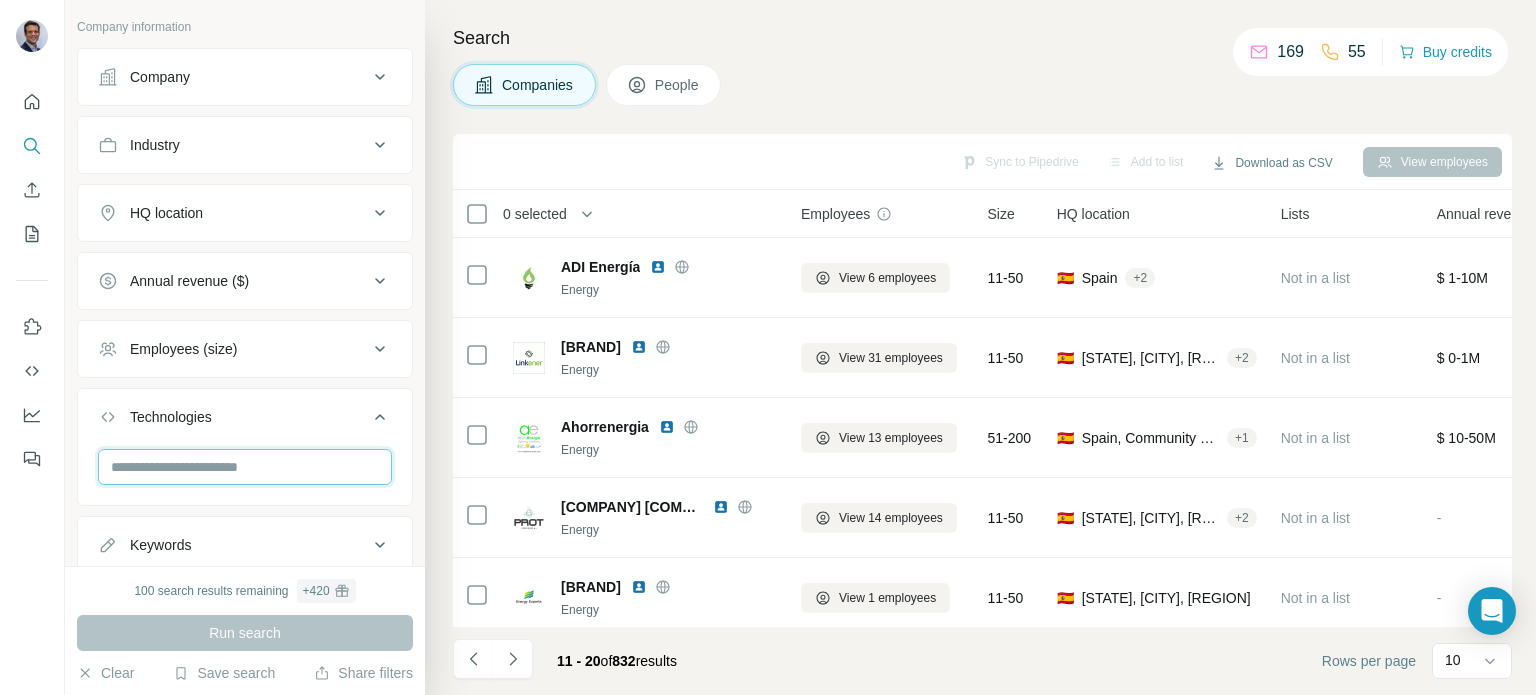click at bounding box center (245, 467) 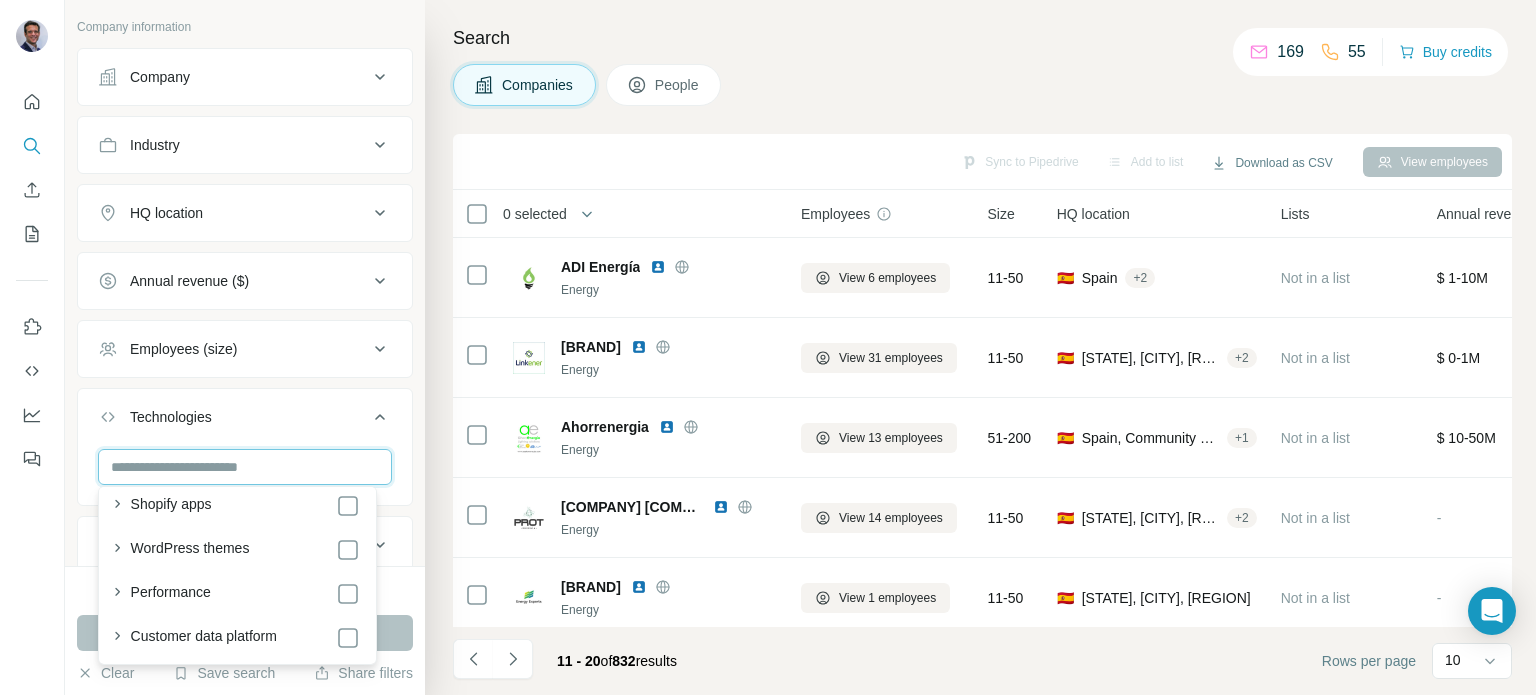 scroll, scrollTop: 0, scrollLeft: 0, axis: both 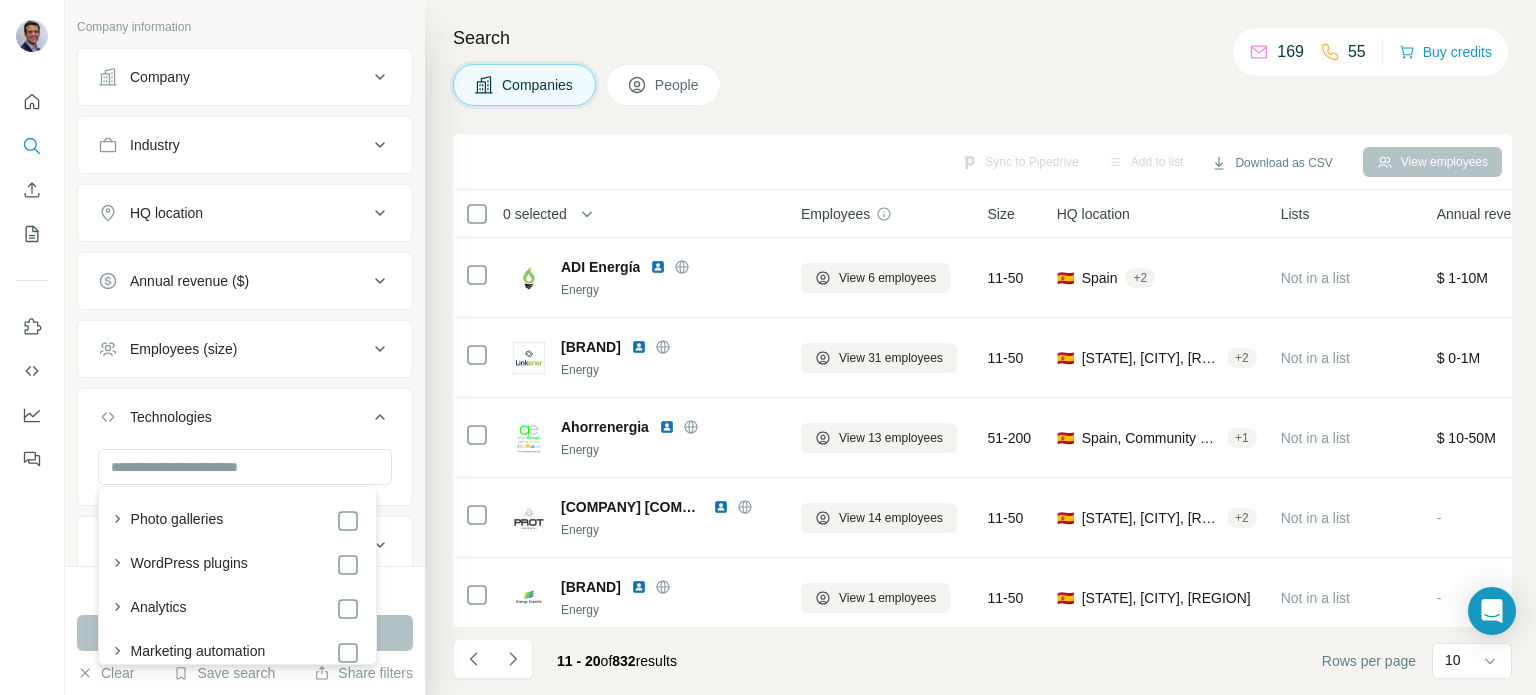 click on "Technologies" at bounding box center [171, 417] 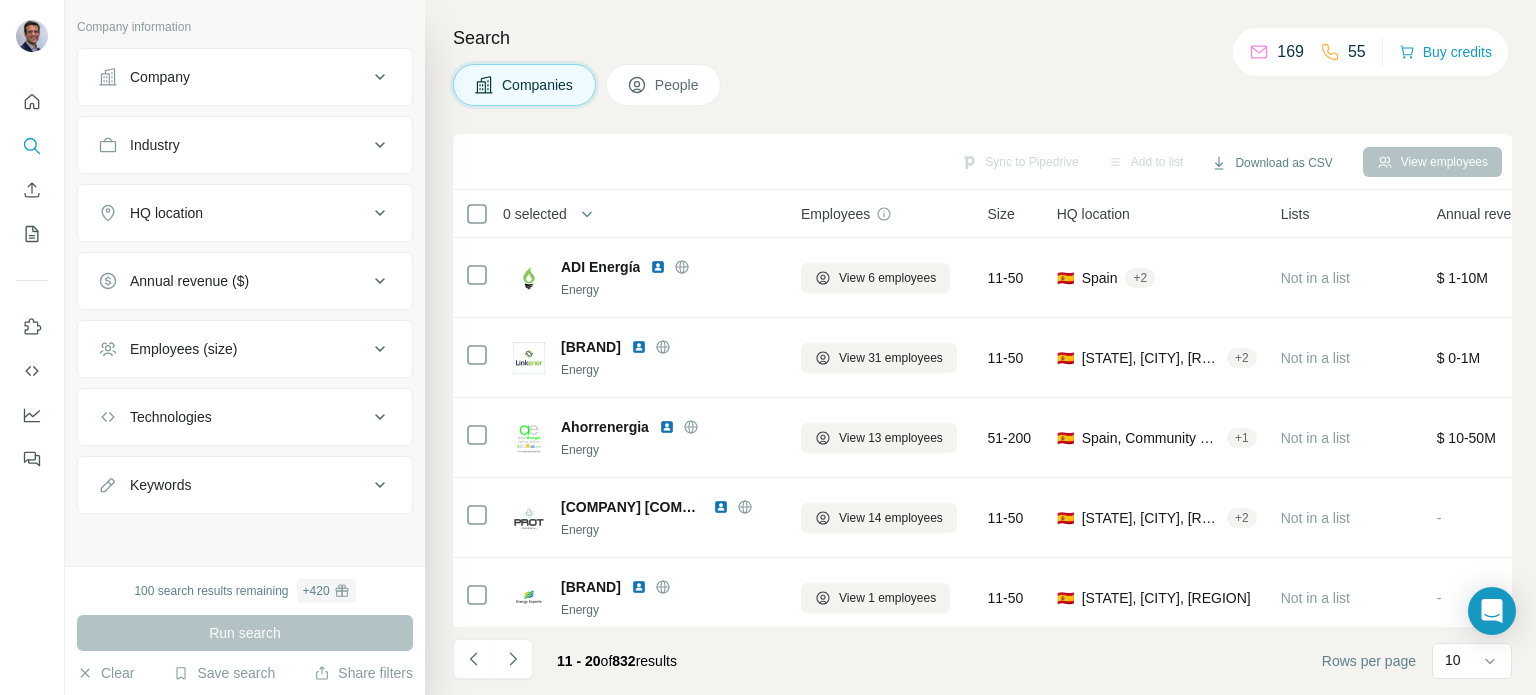 click on "People" at bounding box center [678, 85] 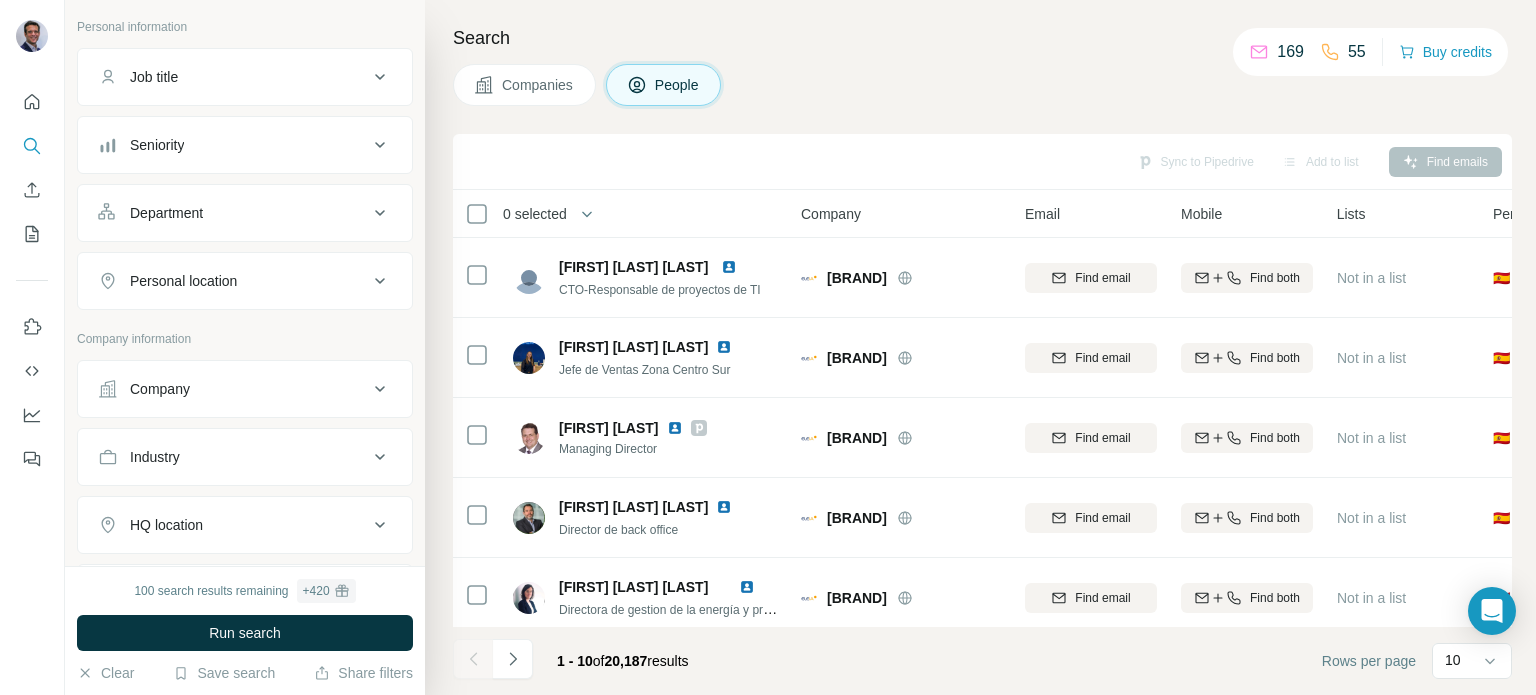 scroll, scrollTop: 656, scrollLeft: 0, axis: vertical 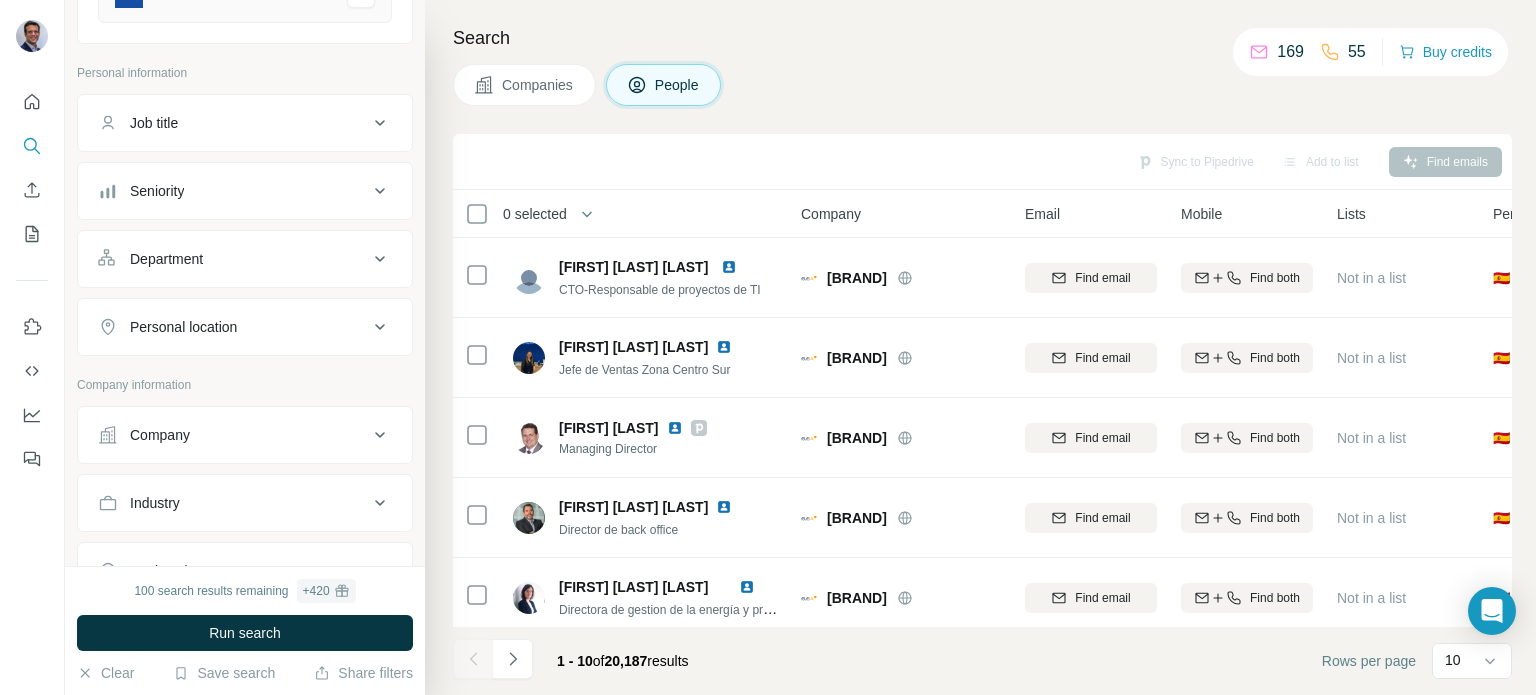 click on "Job title" at bounding box center [233, 123] 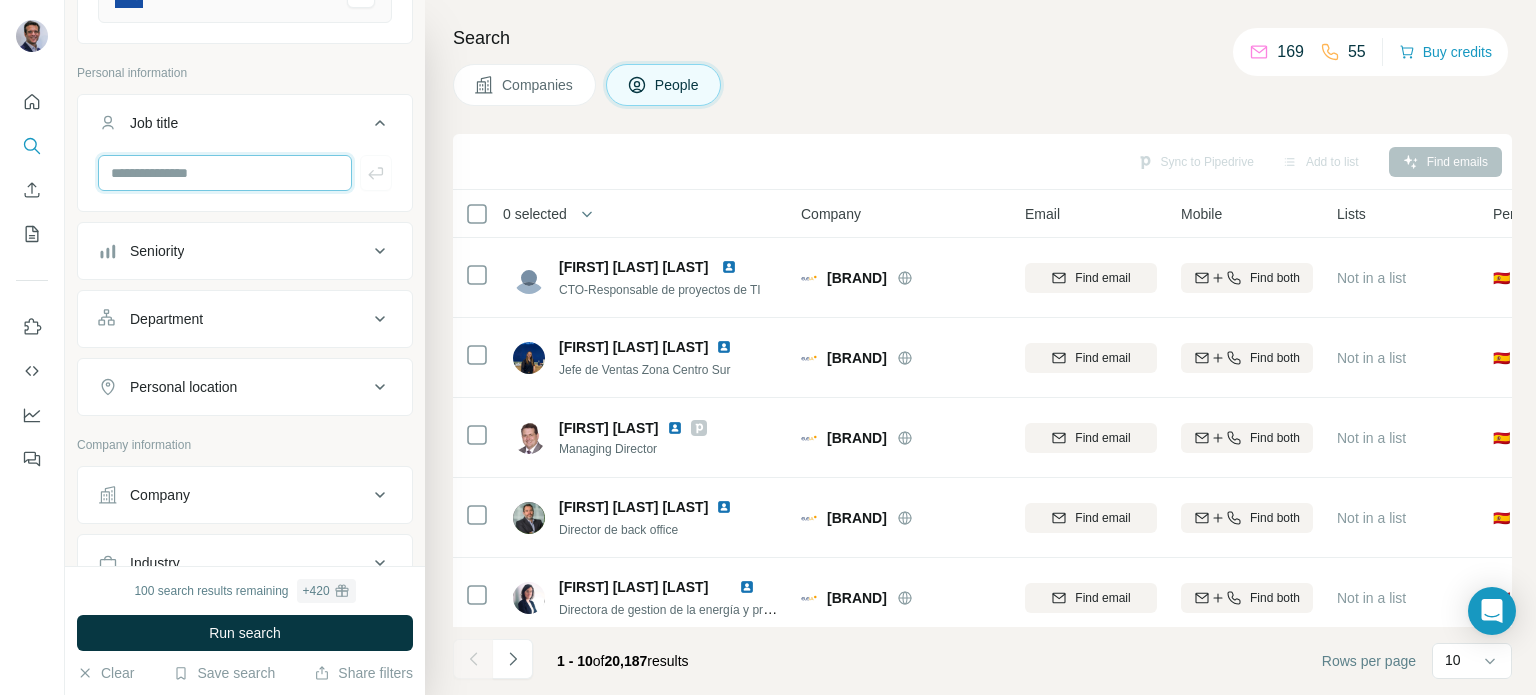 click at bounding box center [225, 173] 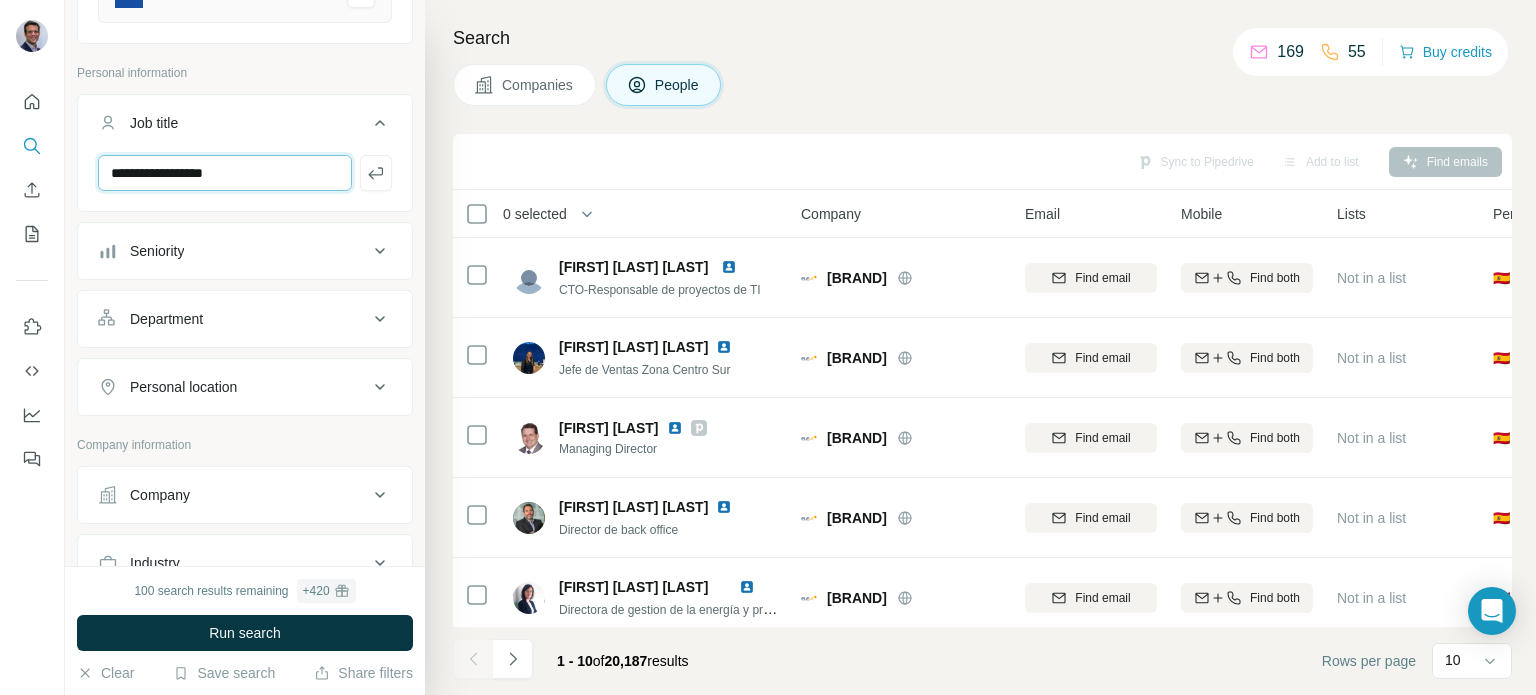 type on "**********" 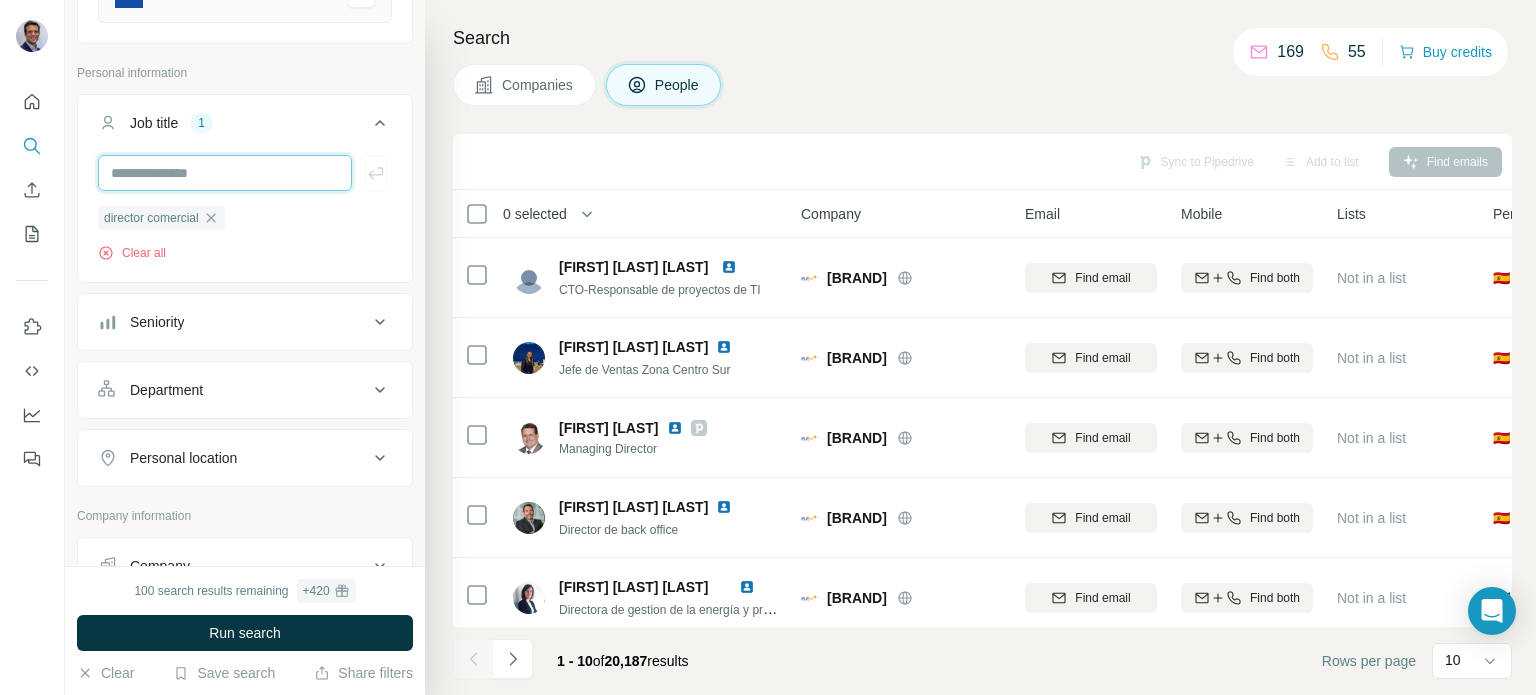 click at bounding box center (225, 173) 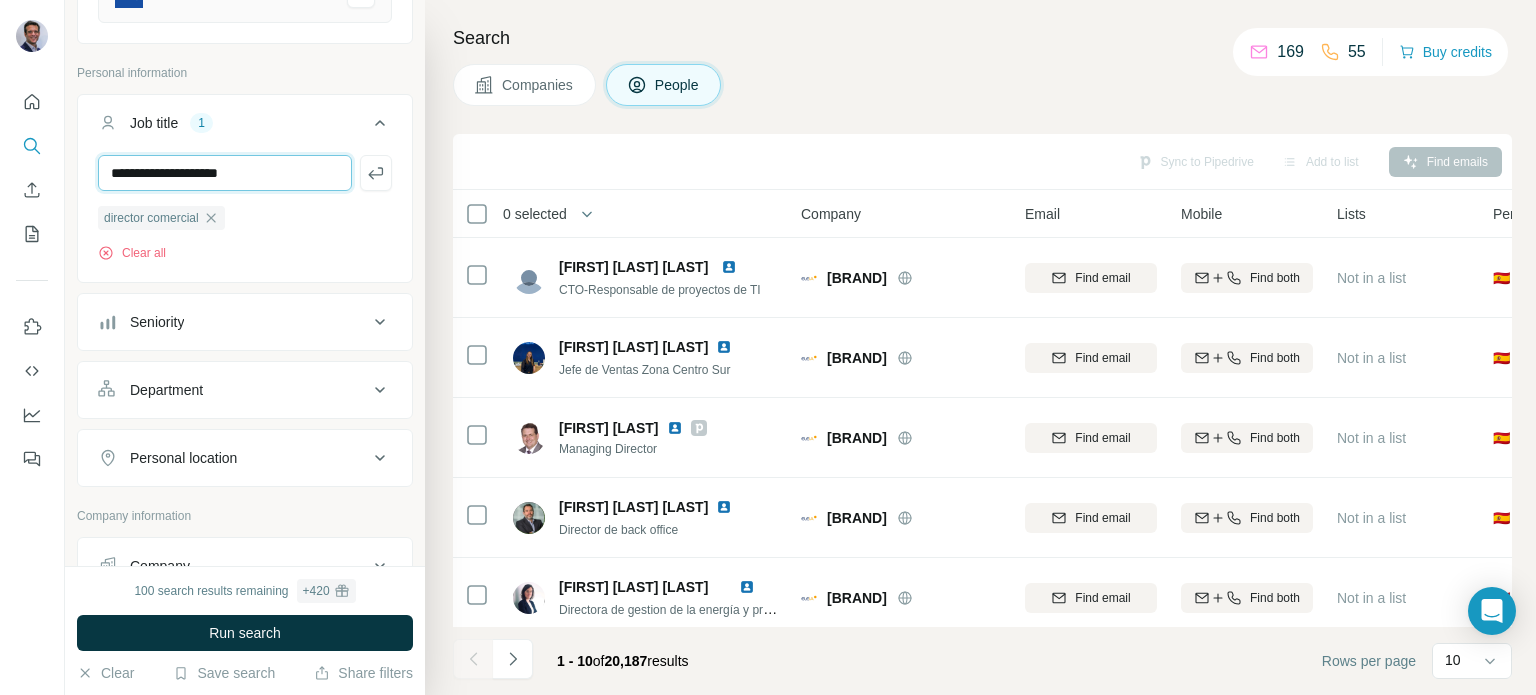 type on "**********" 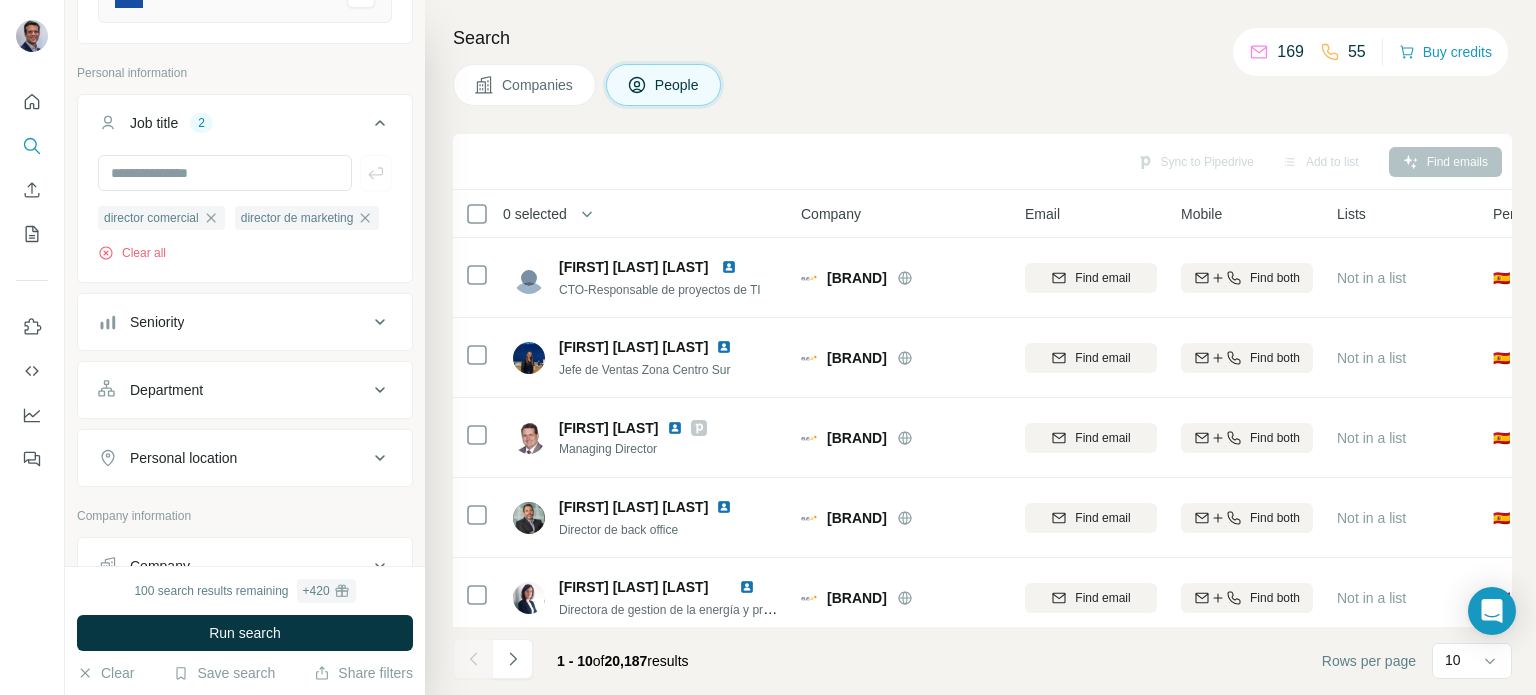 click on "Run search" at bounding box center [245, 633] 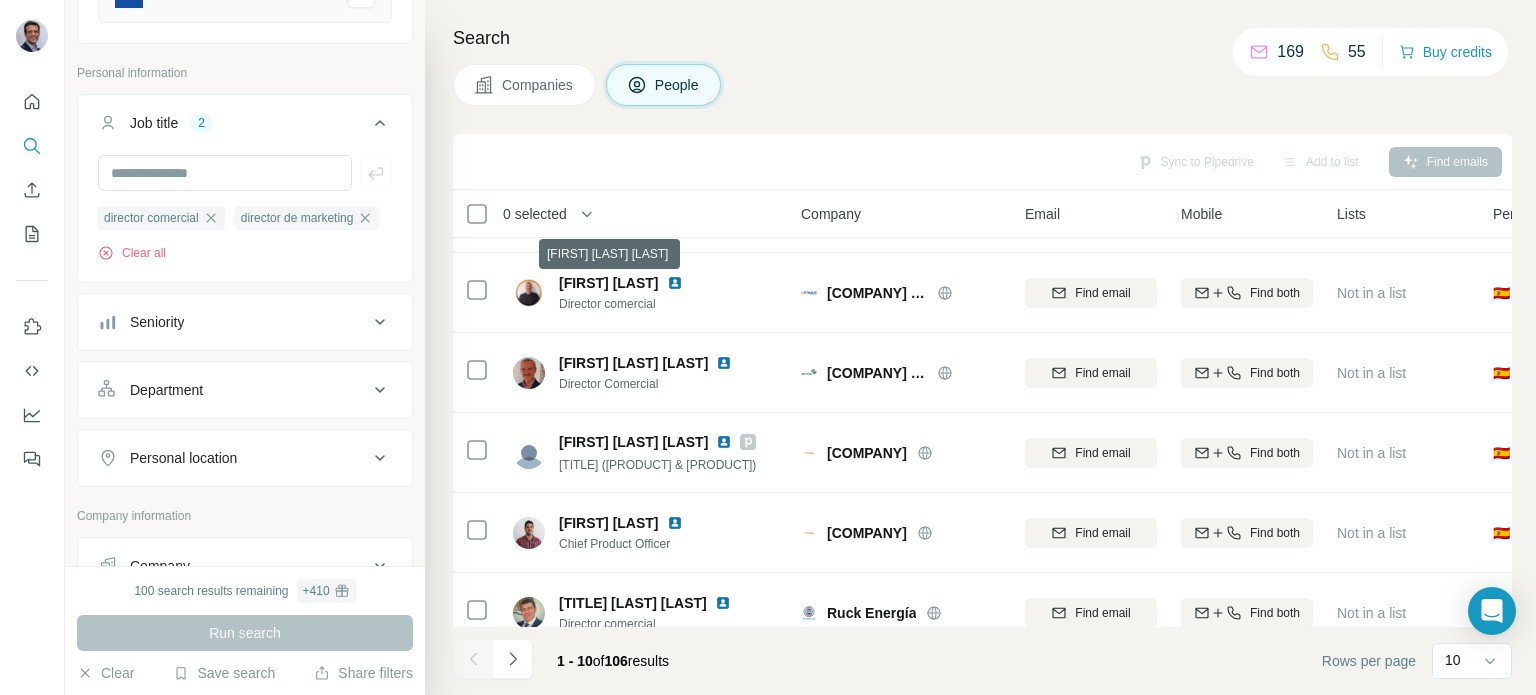 scroll, scrollTop: 420, scrollLeft: 0, axis: vertical 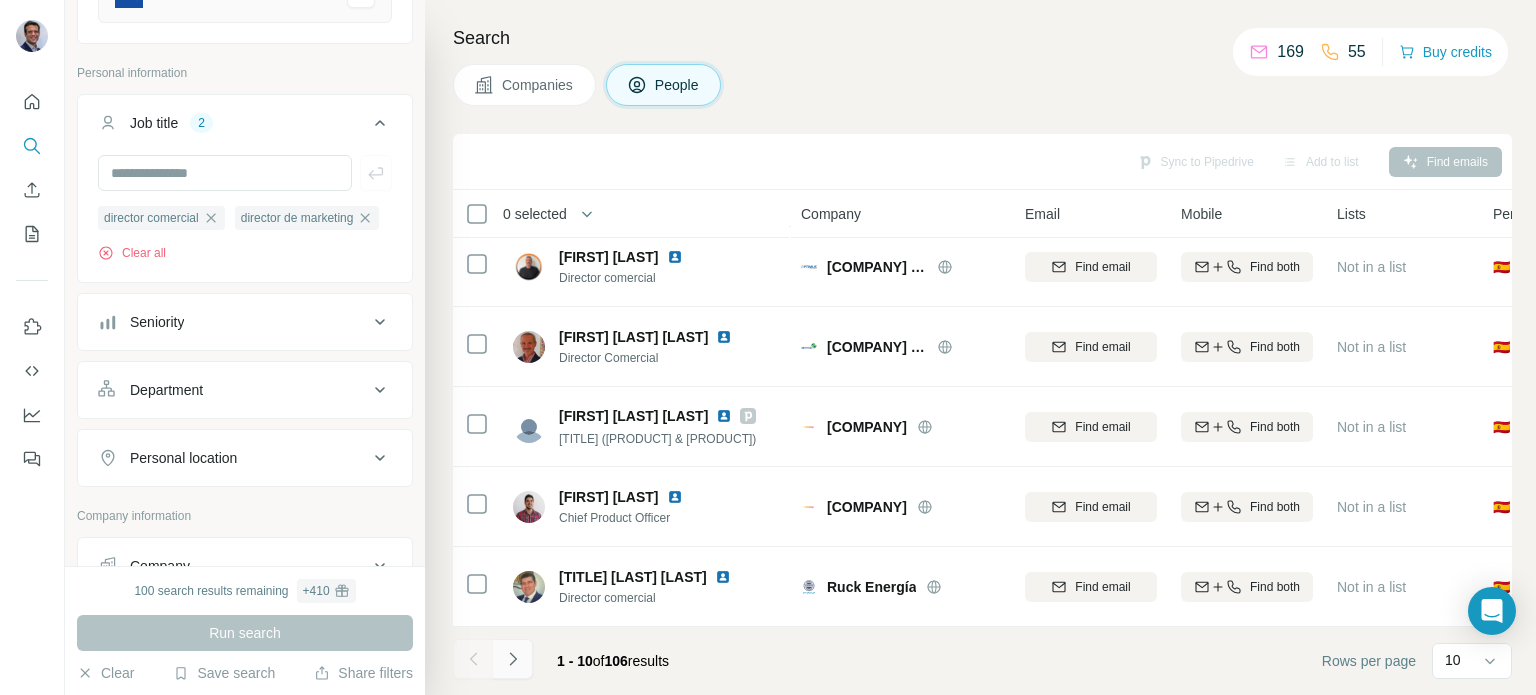 click at bounding box center [513, 659] 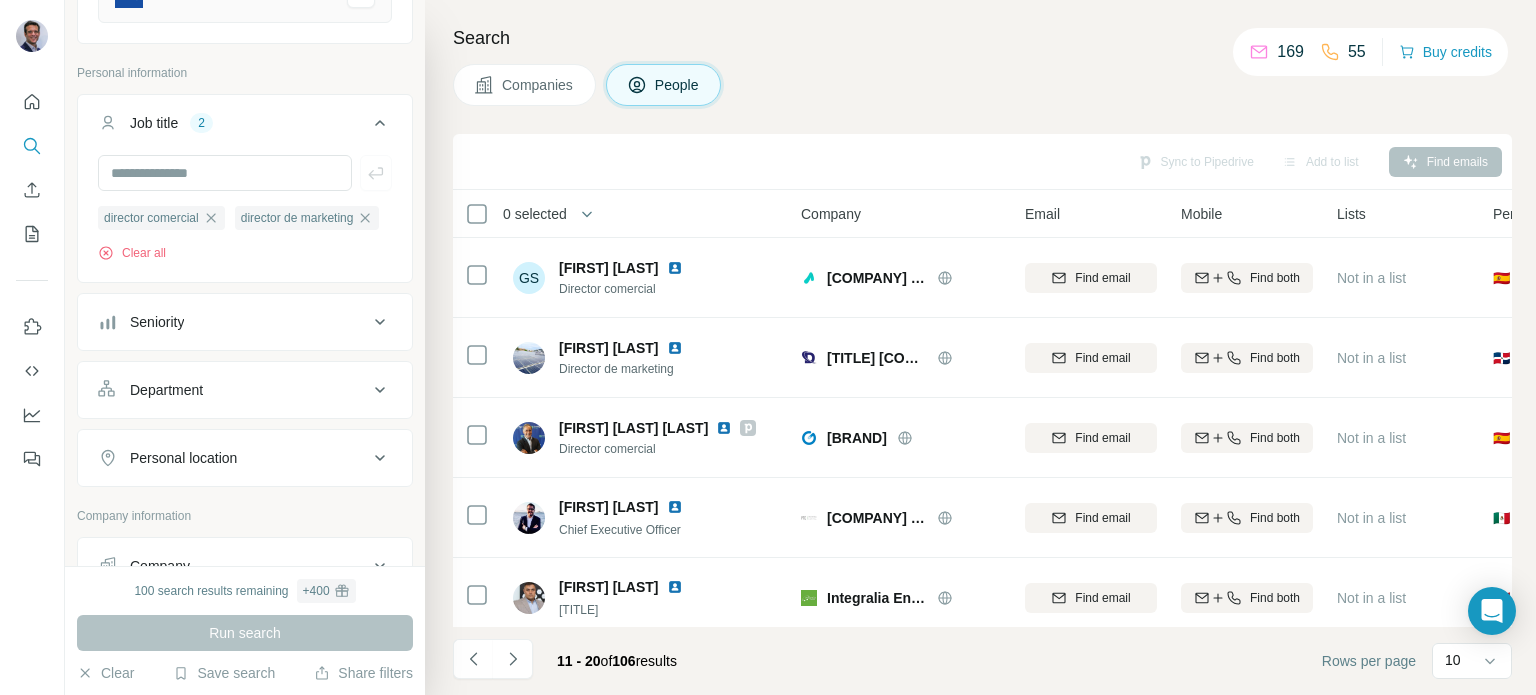scroll, scrollTop: 420, scrollLeft: 0, axis: vertical 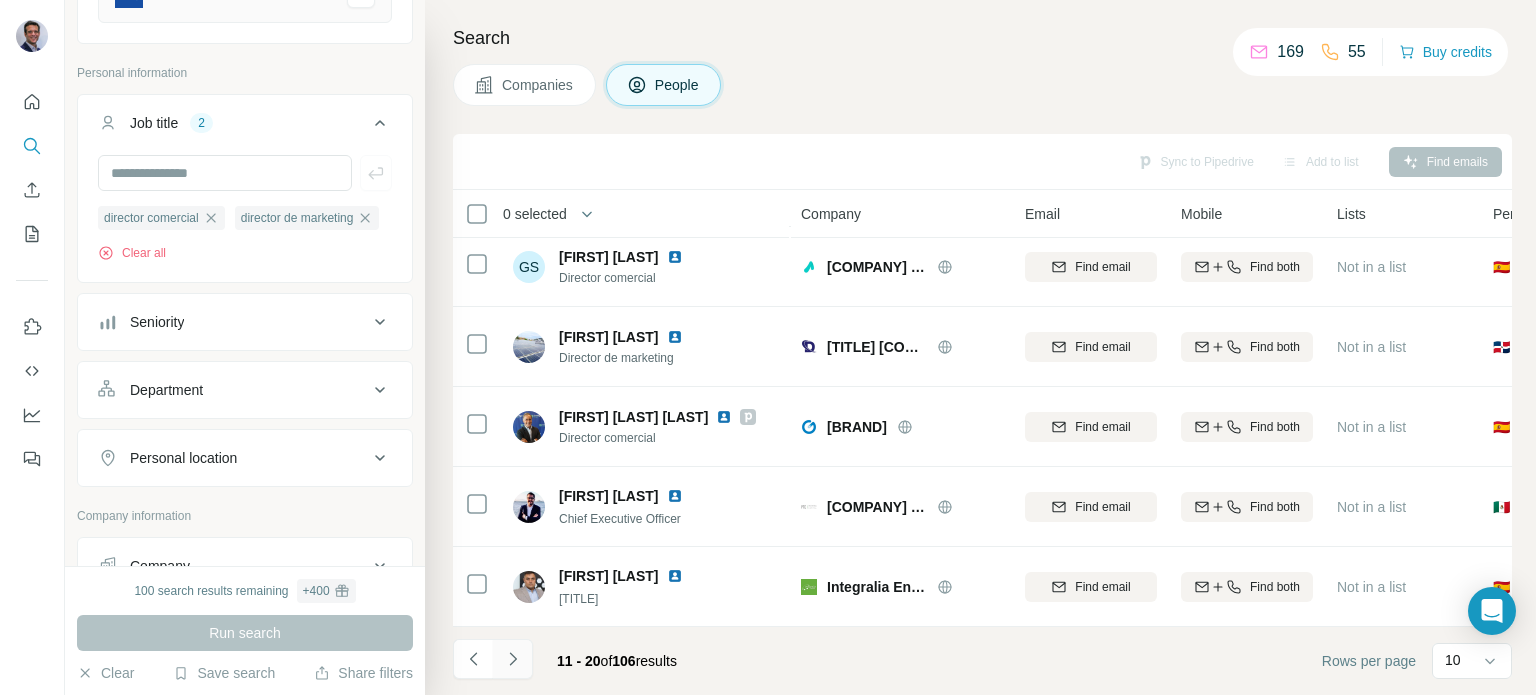 click 